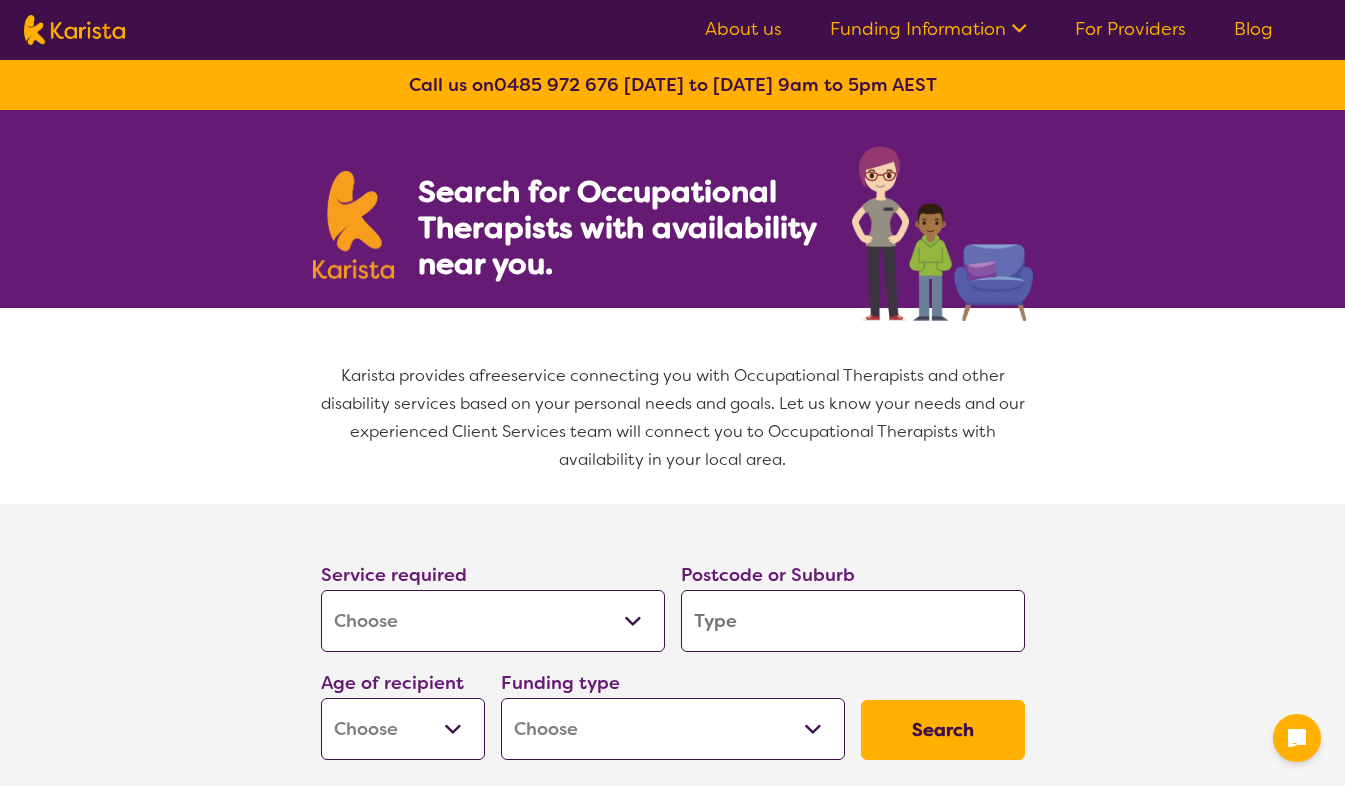 select on "[MEDICAL_DATA]" 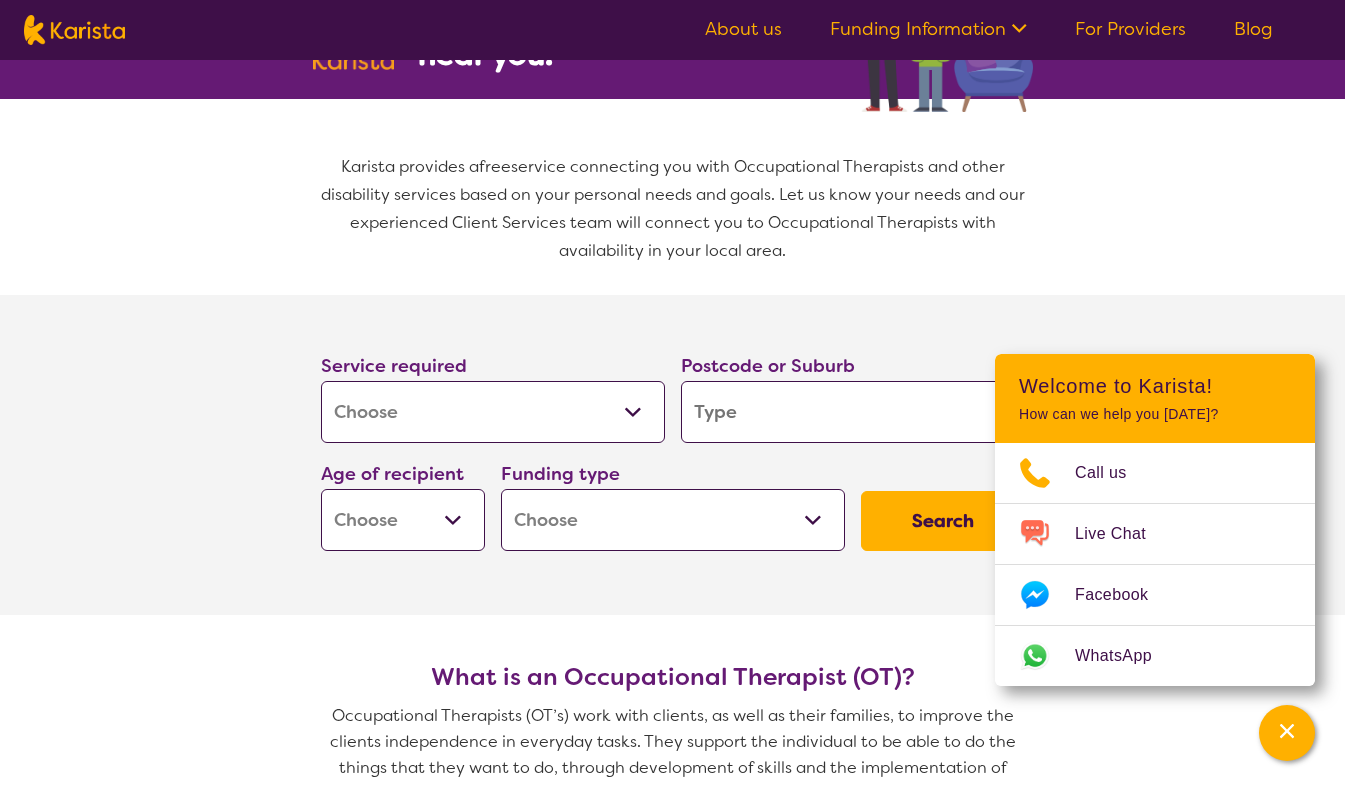 scroll, scrollTop: 218, scrollLeft: 0, axis: vertical 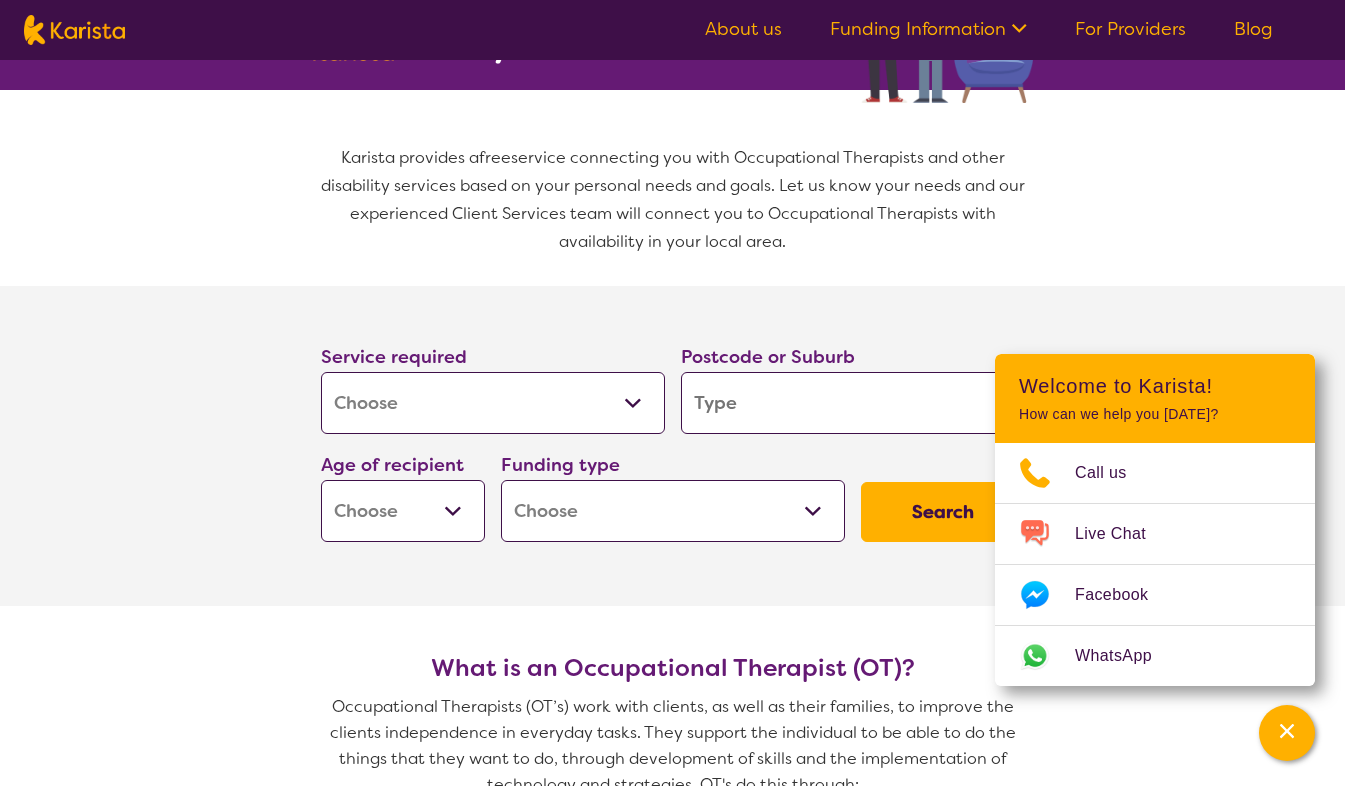click at bounding box center [853, 403] 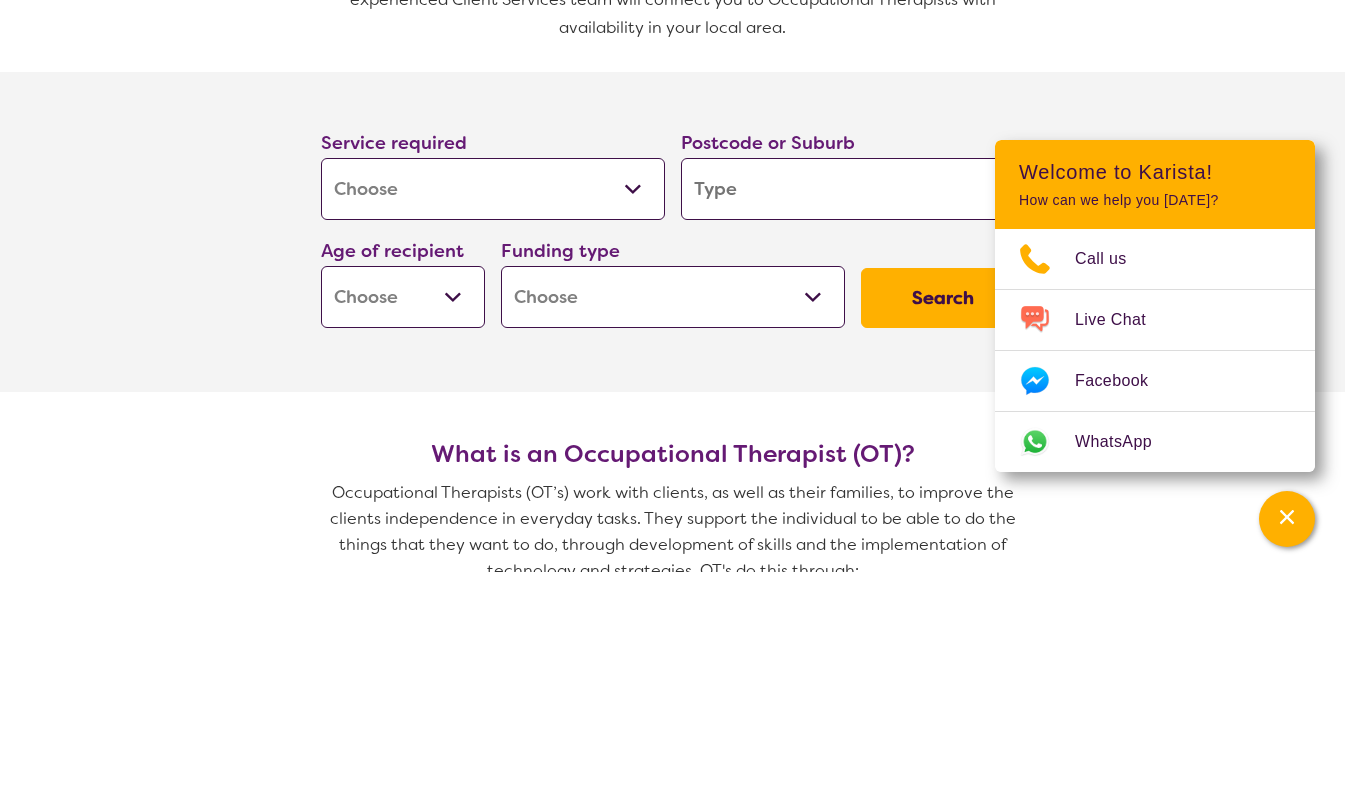 type on "3" 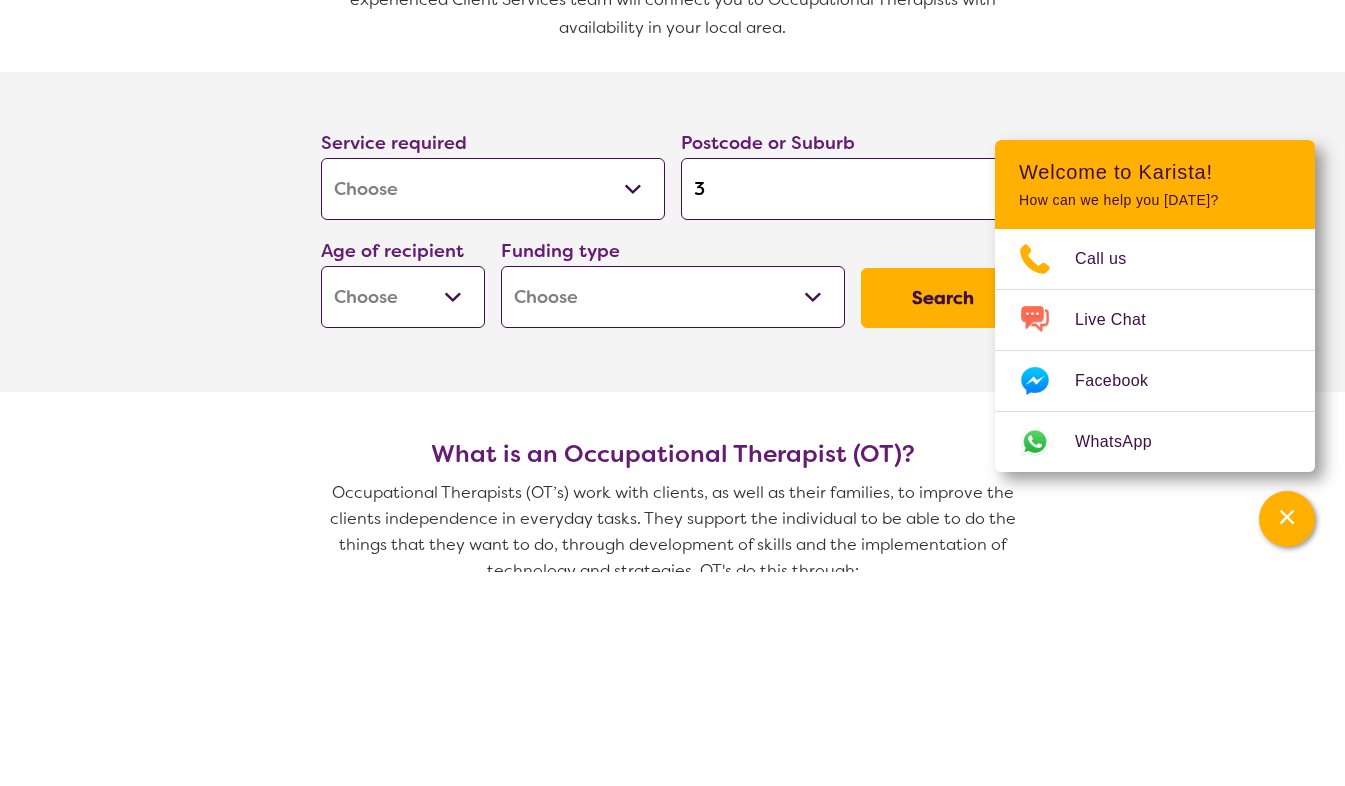 type on "3" 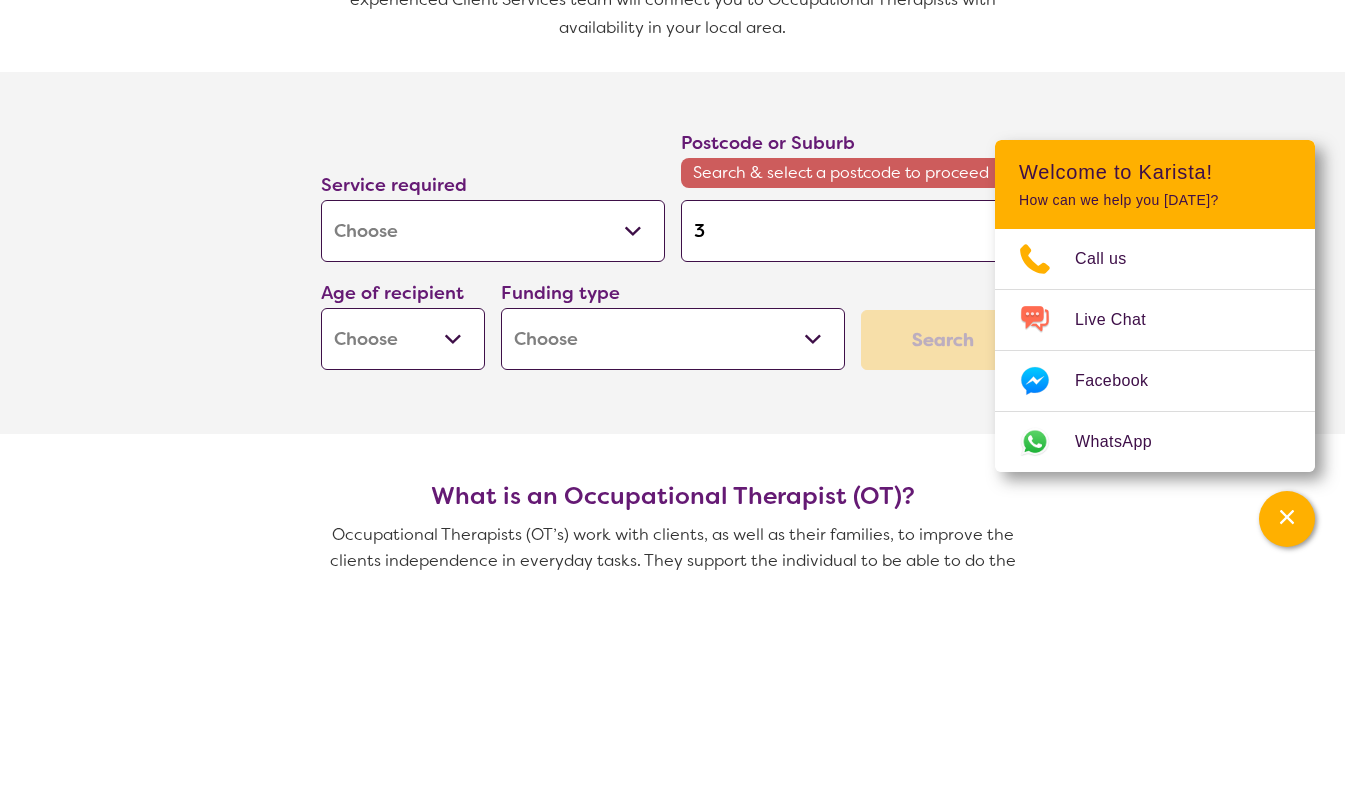 type on "32" 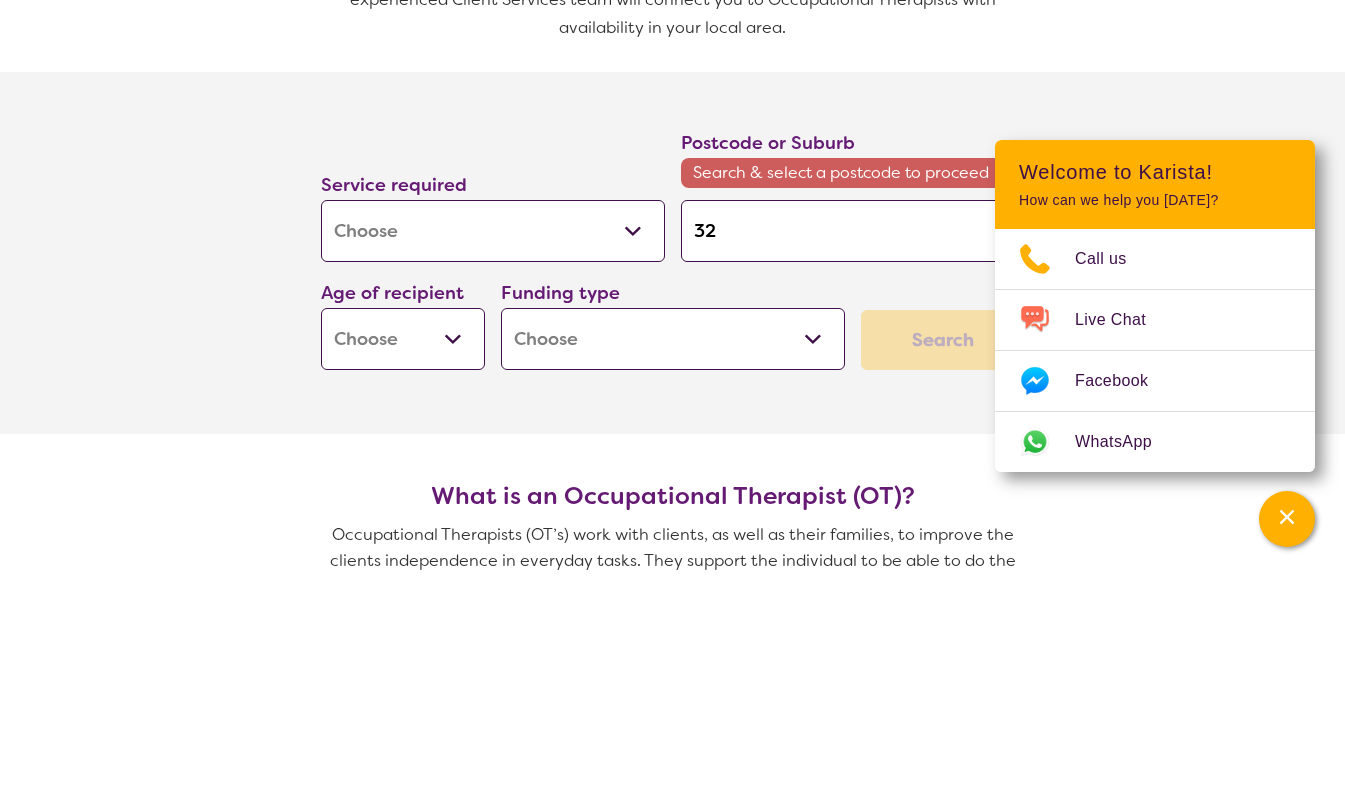 type on "32" 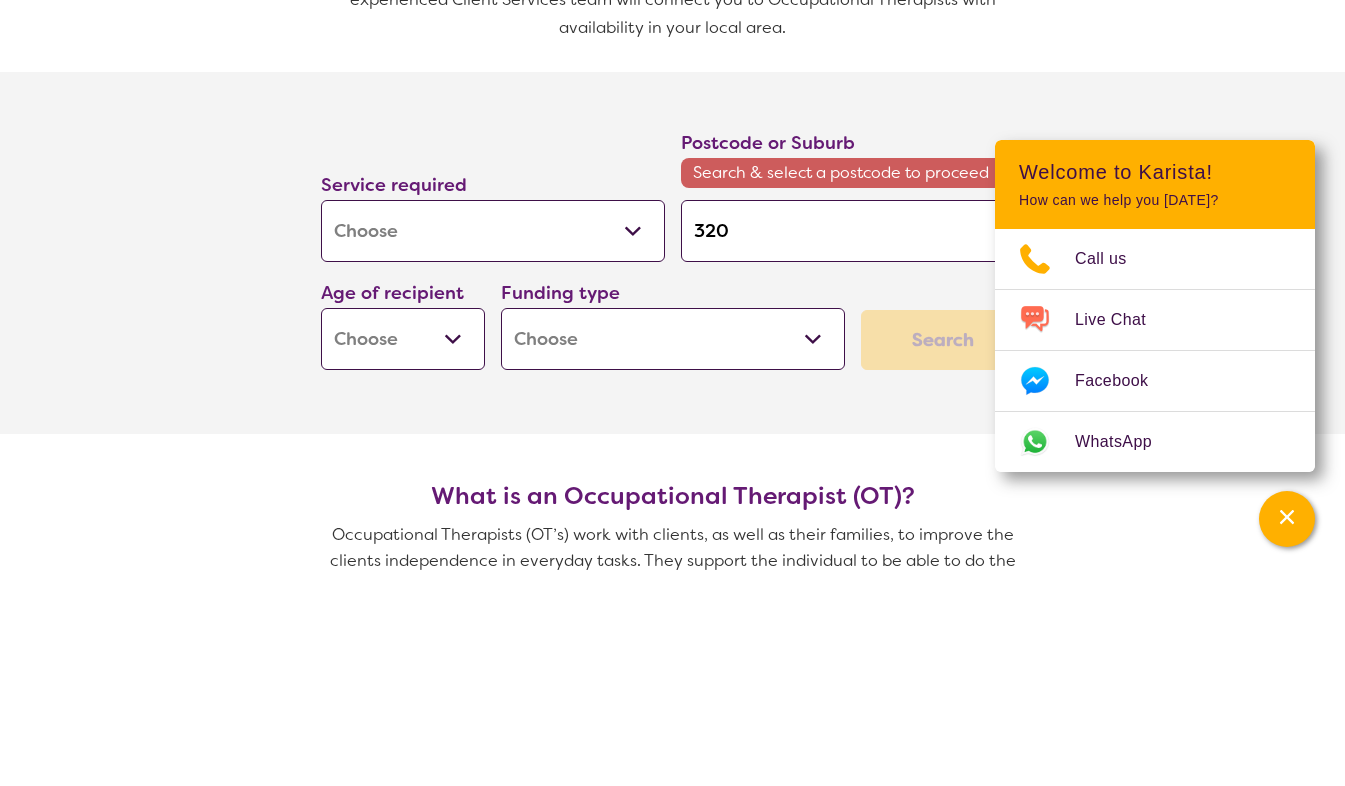 type on "3206" 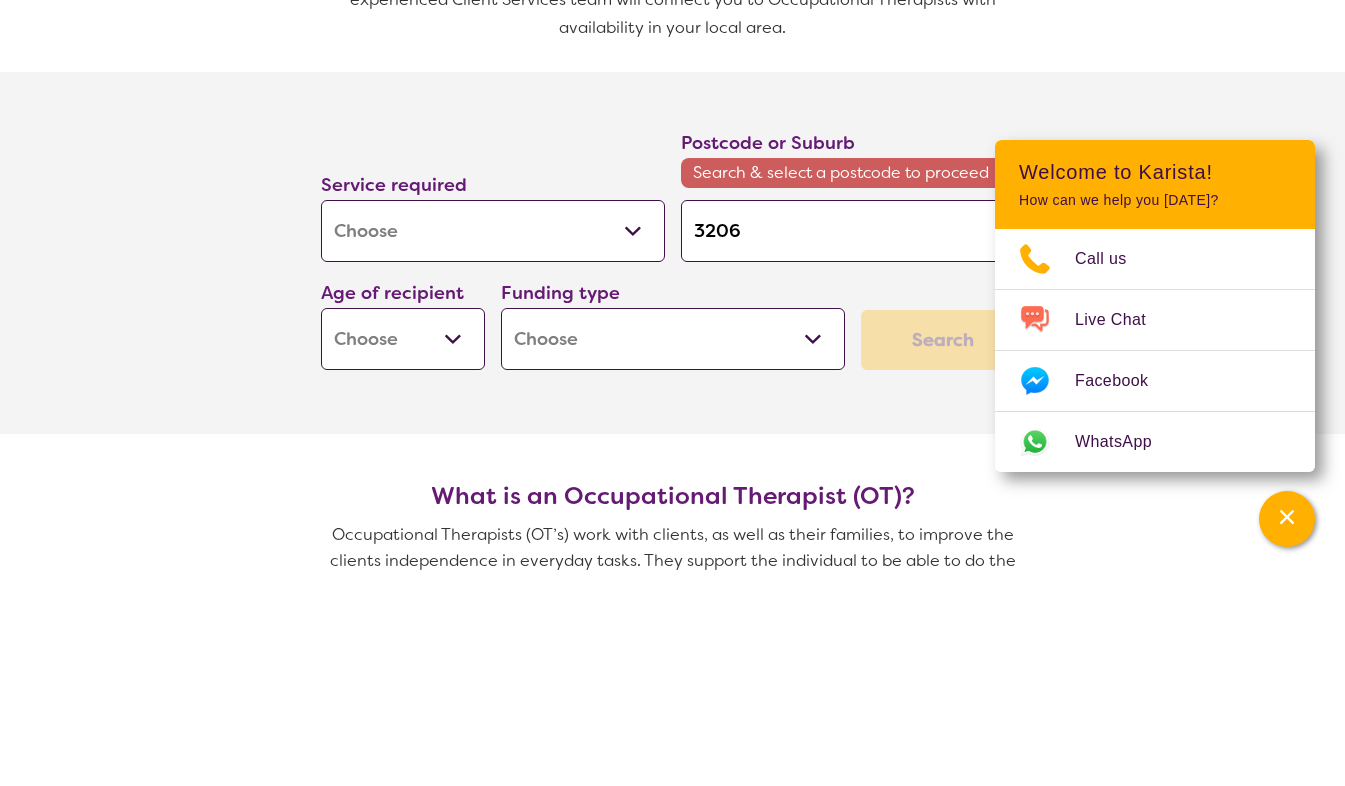 type on "3206" 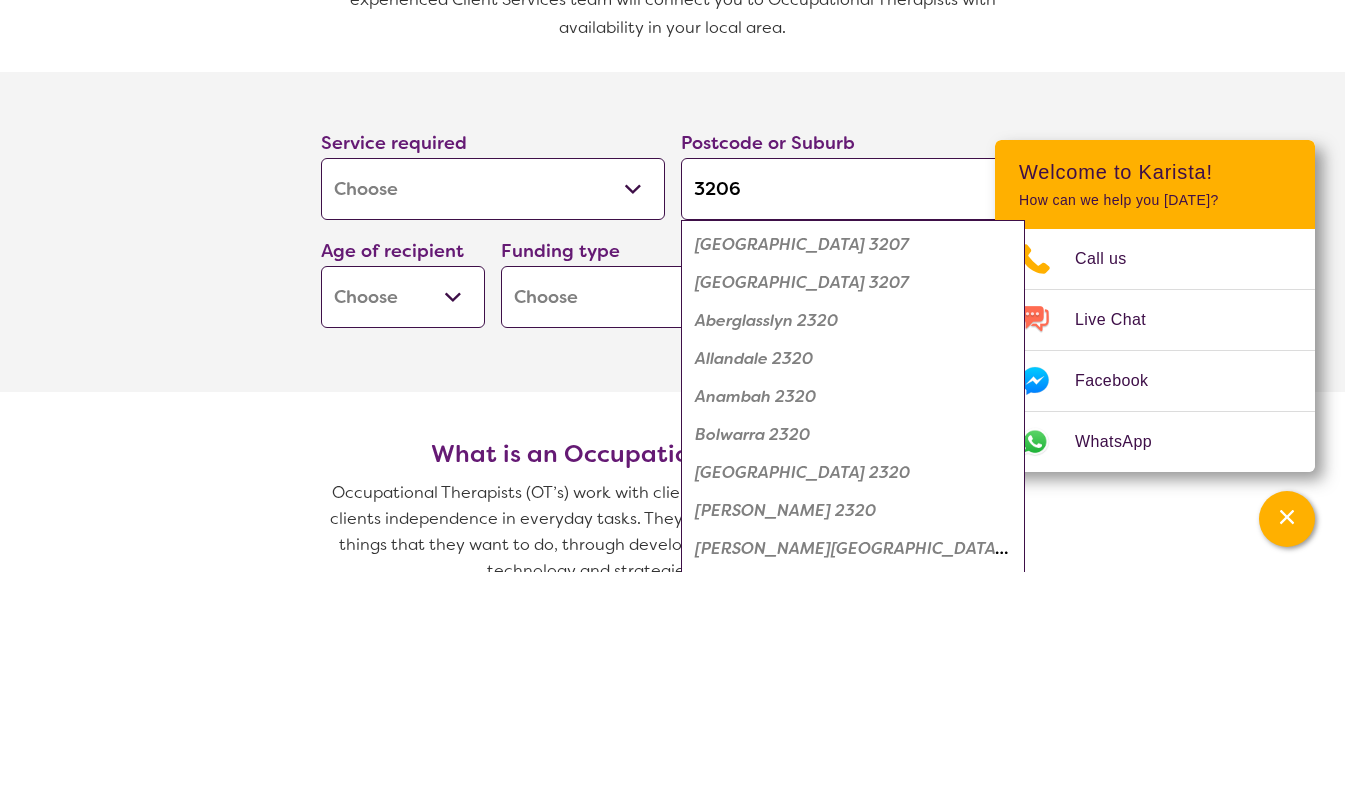 type on "320" 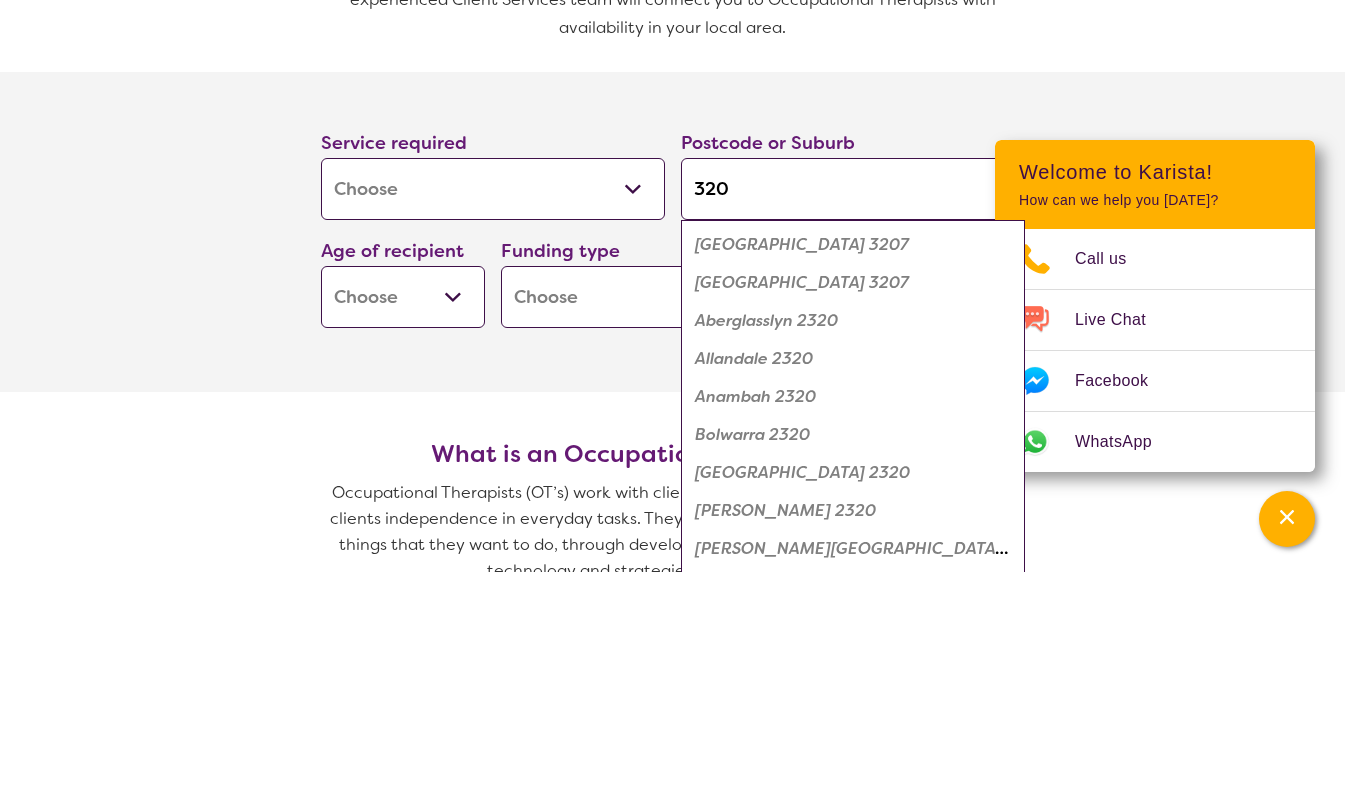 type on "320" 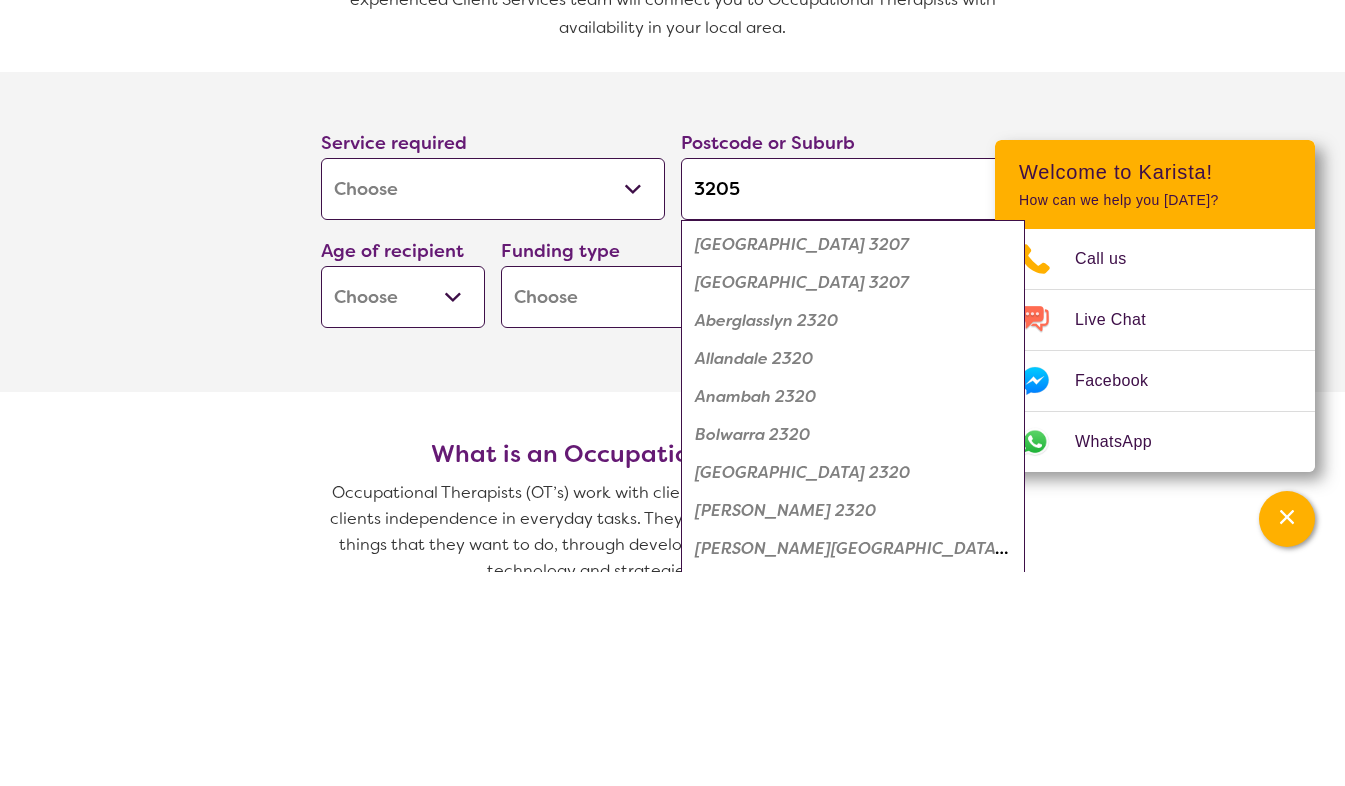 type on "3205" 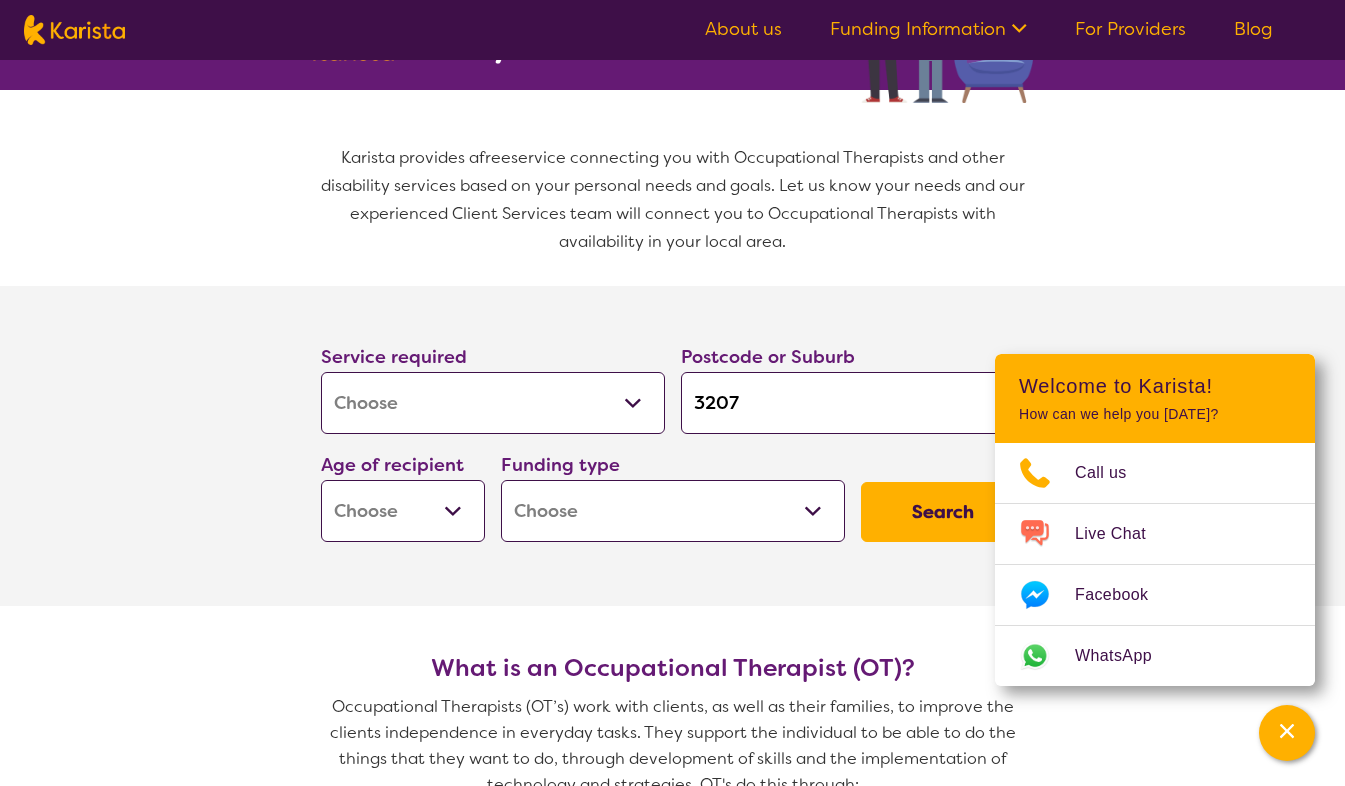 click on "3207" at bounding box center [853, 403] 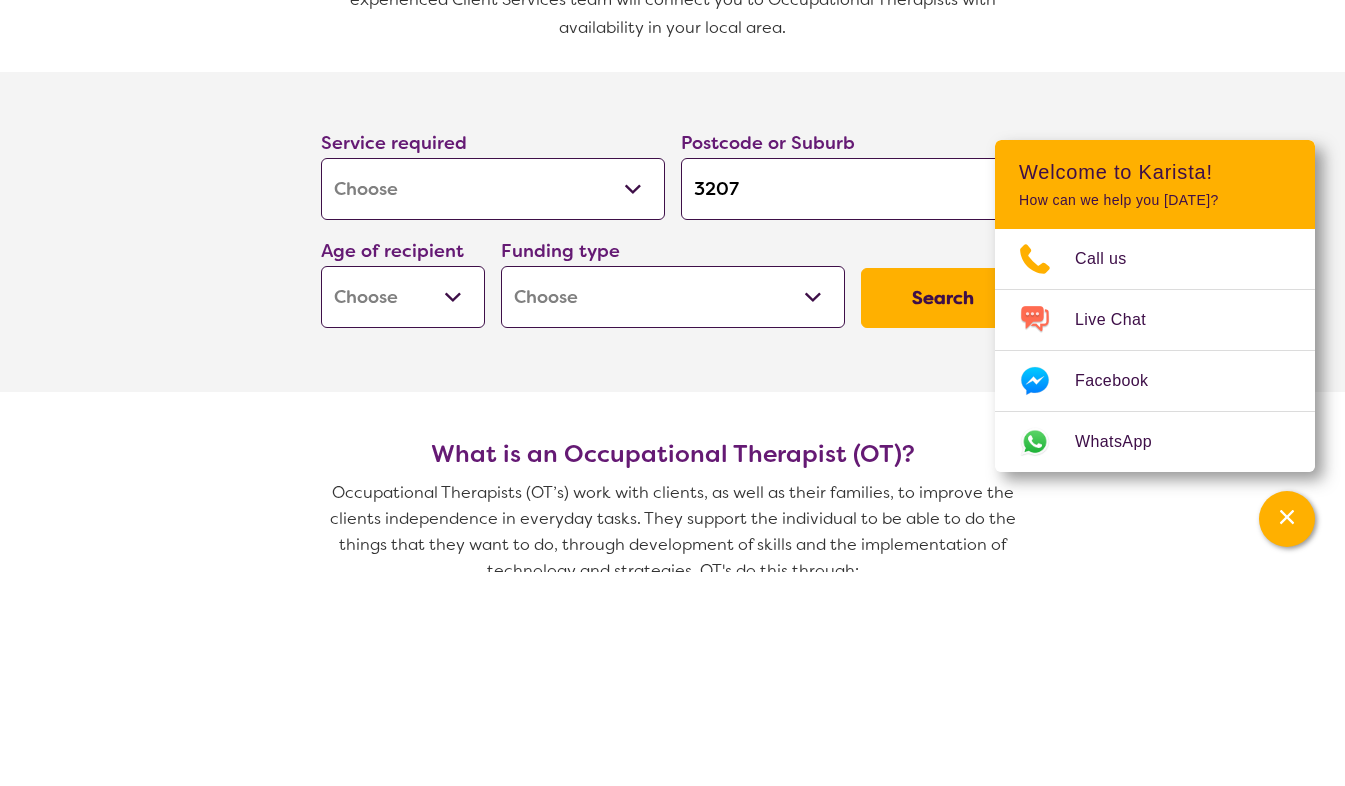 type on "320" 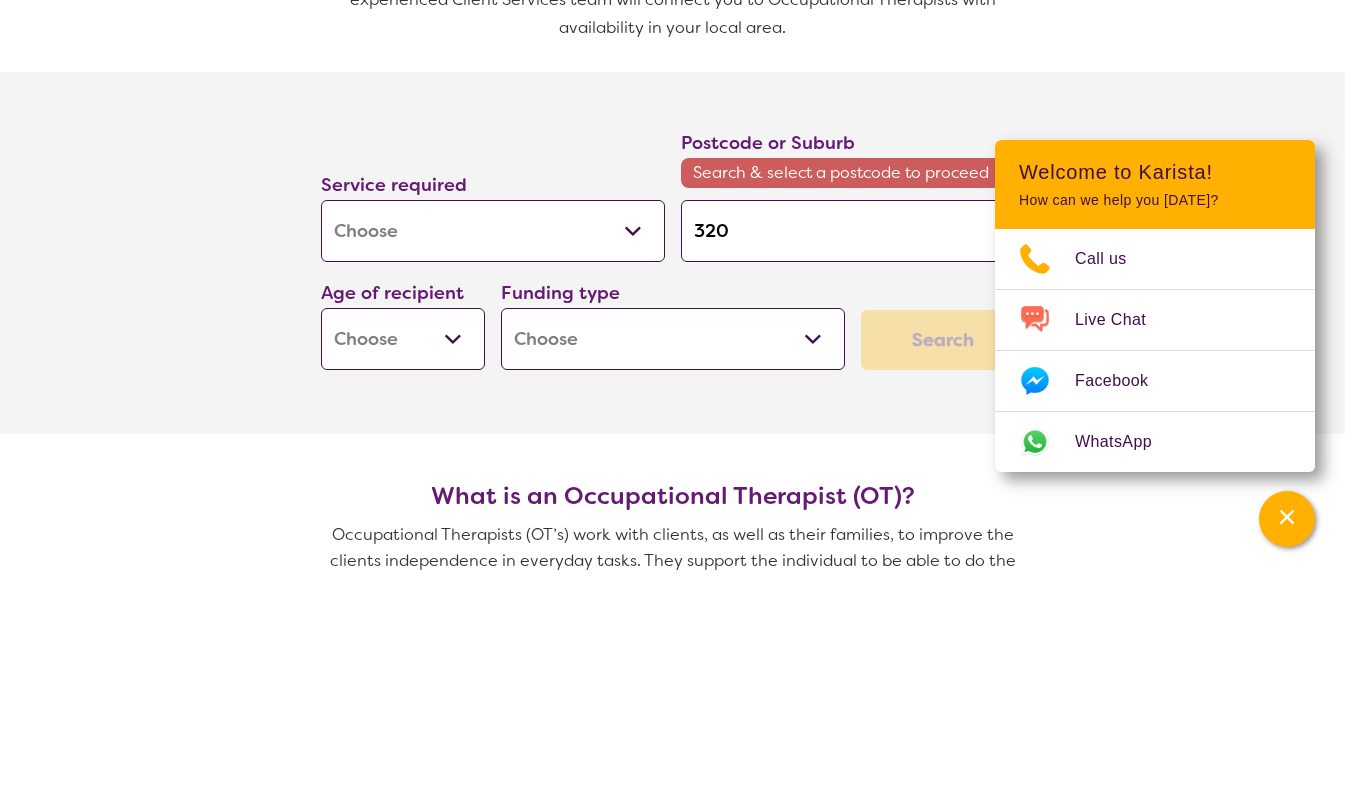 type on "320" 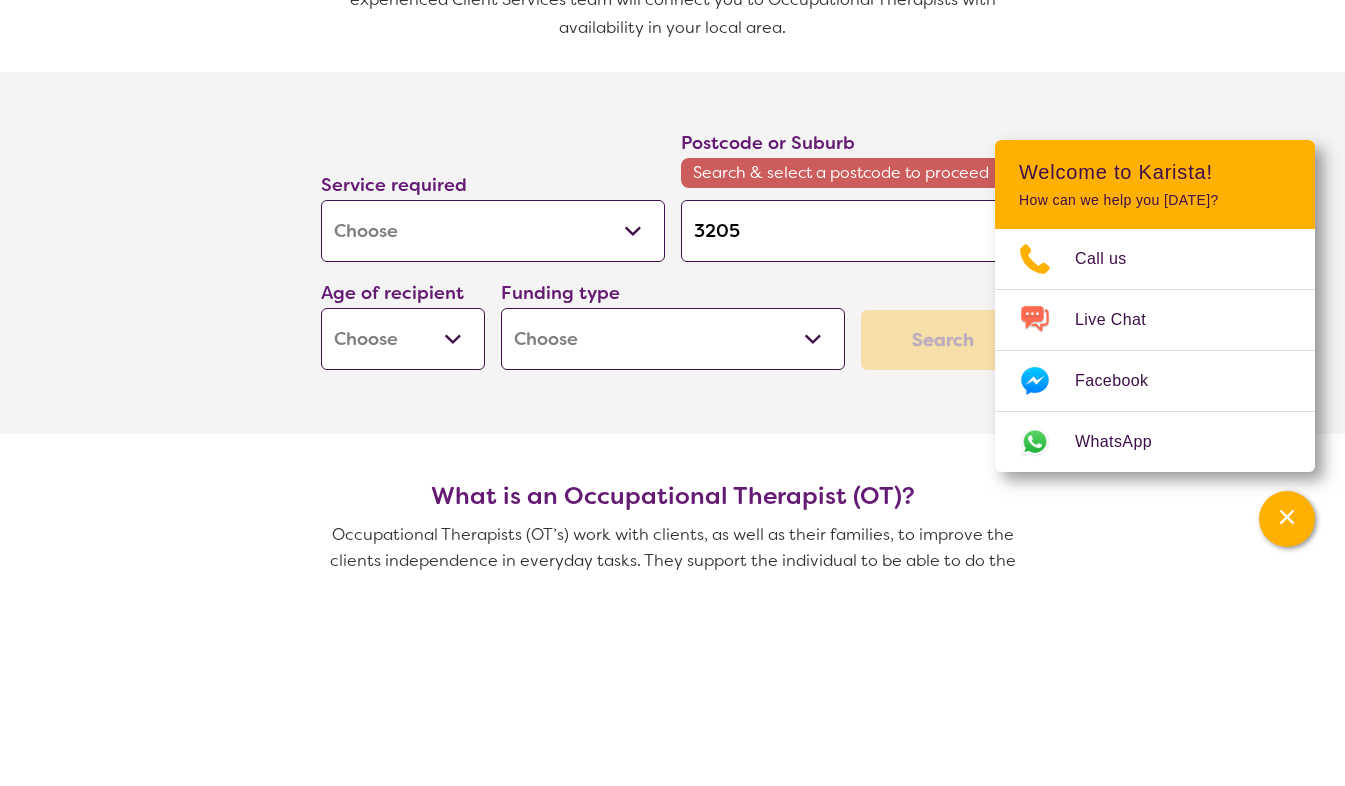 type on "3205" 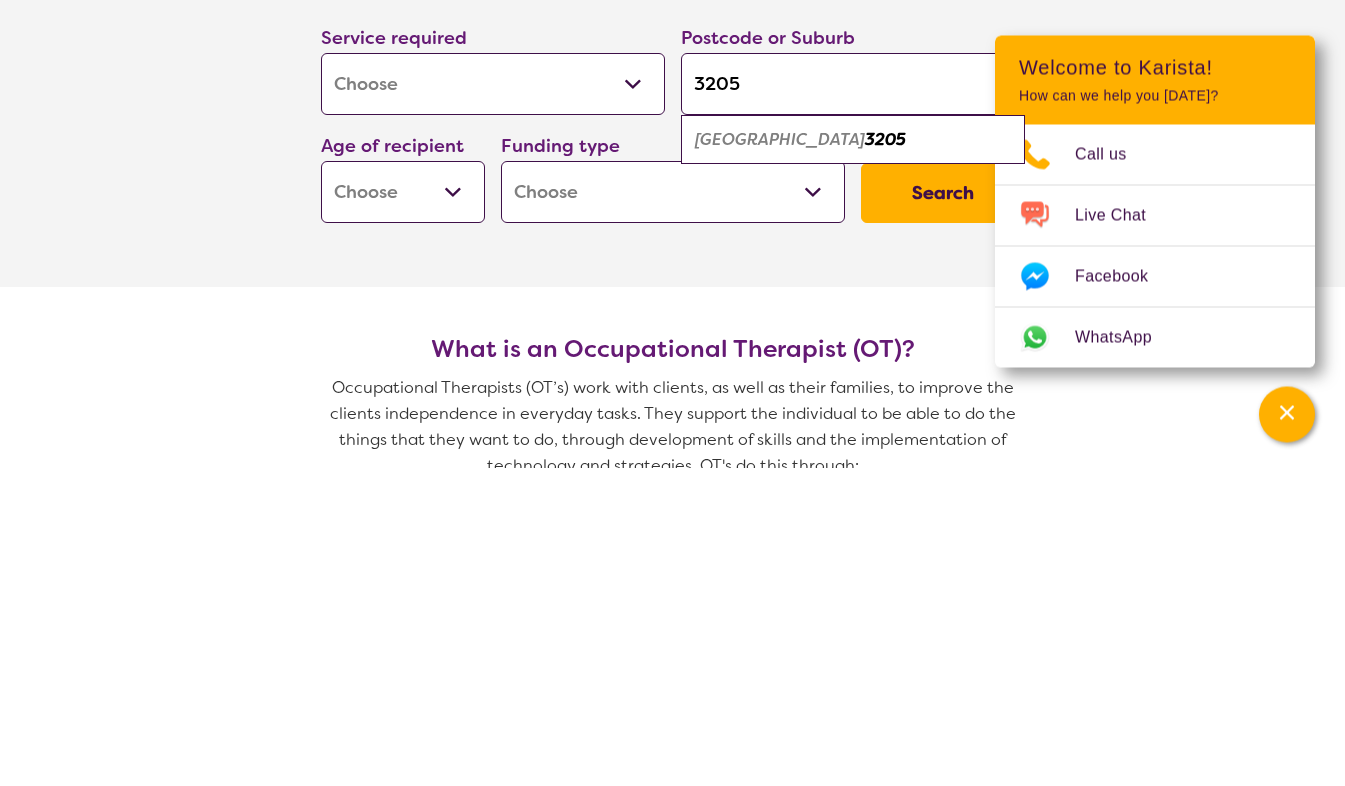 type on "3205" 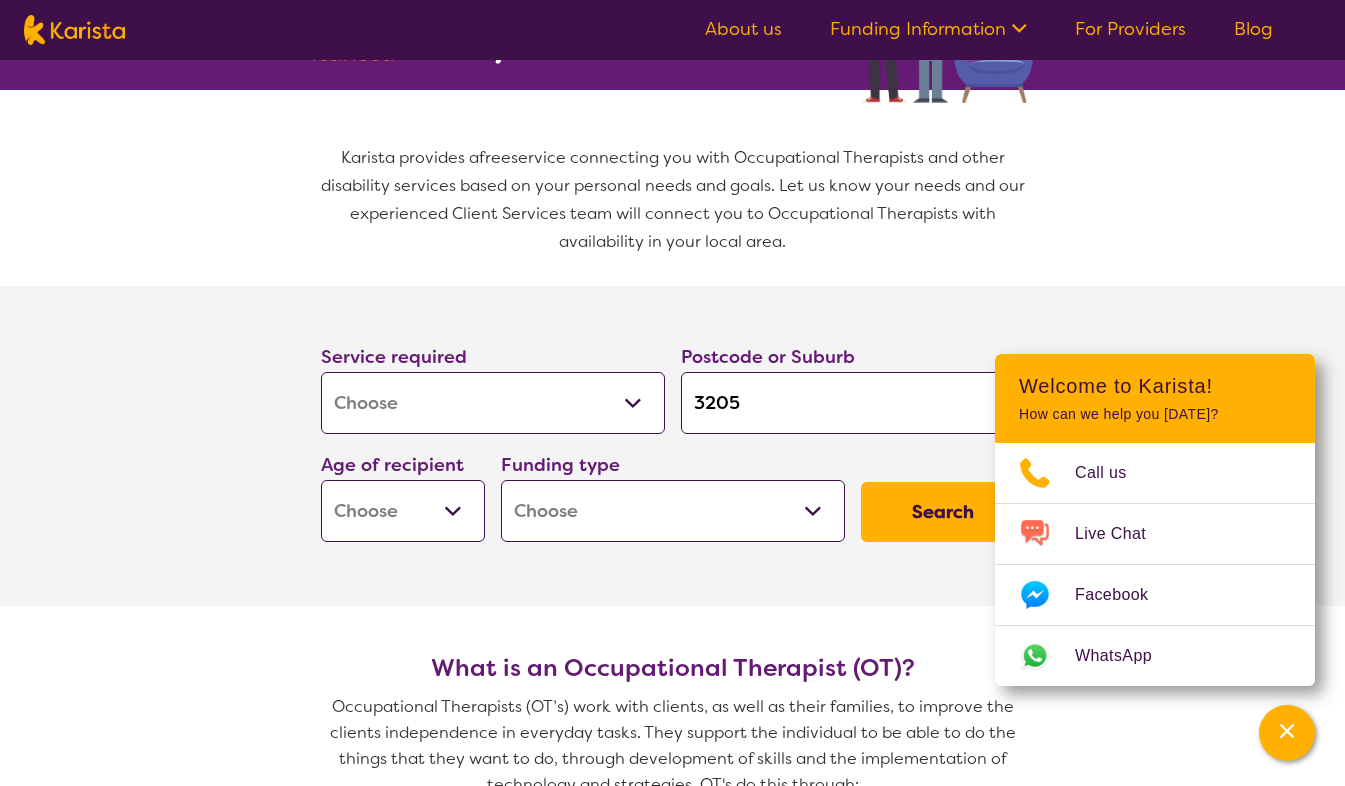 click on "Home Care Package (HCP) National Disability Insurance Scheme (NDIS) I don't know" at bounding box center (673, 511) 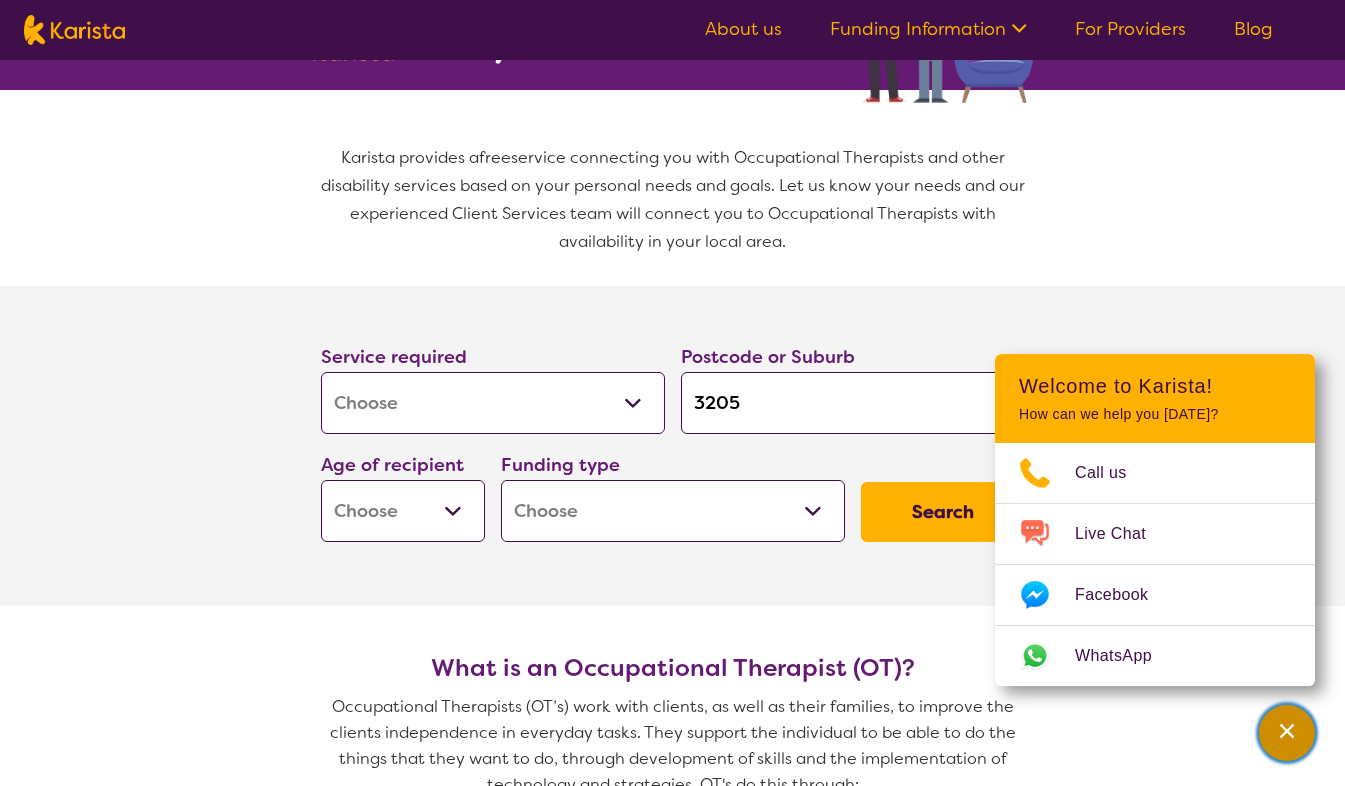click 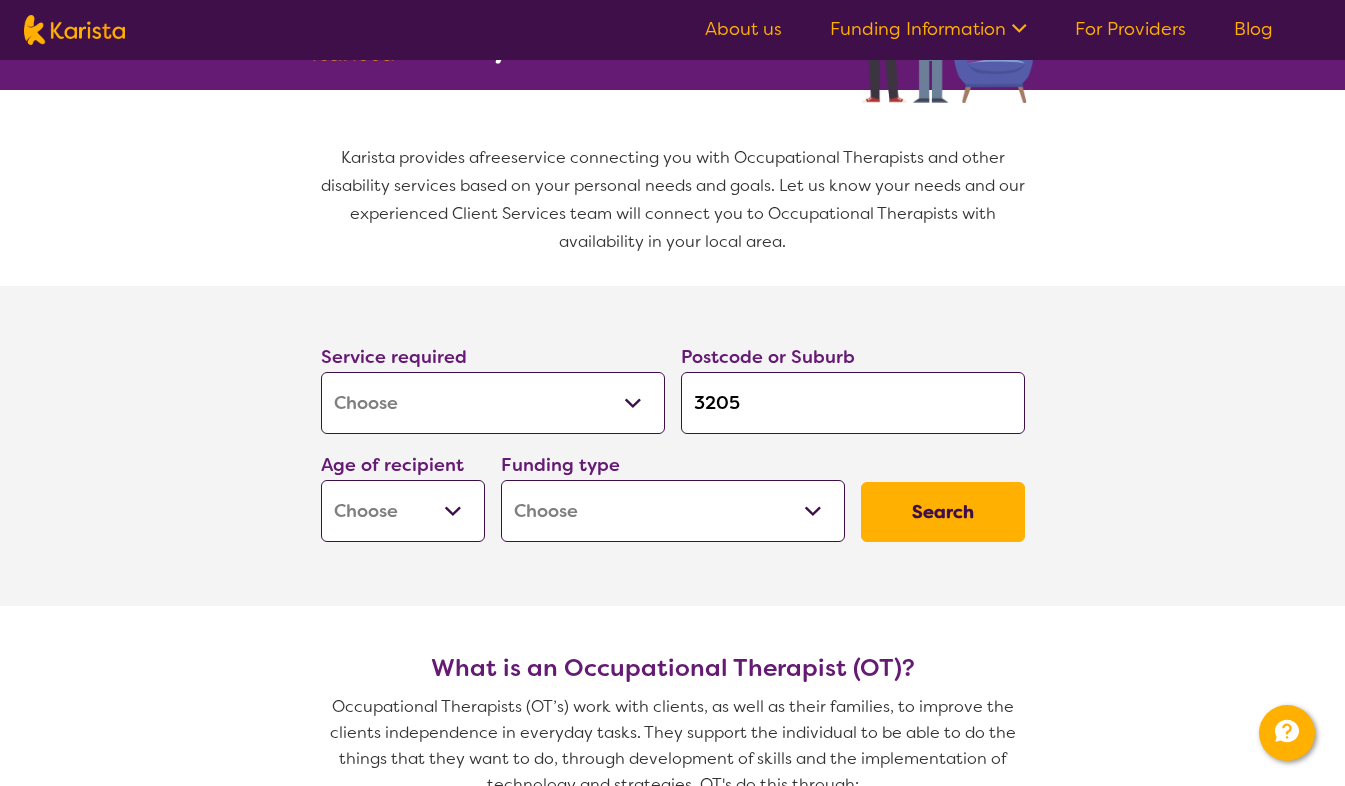 click on "Early Childhood - 0 to 9 Child - 10 to 11 Adolescent - 12 to 17 Adult - 18 to 64 Aged - [DEMOGRAPHIC_DATA]+" at bounding box center (403, 511) 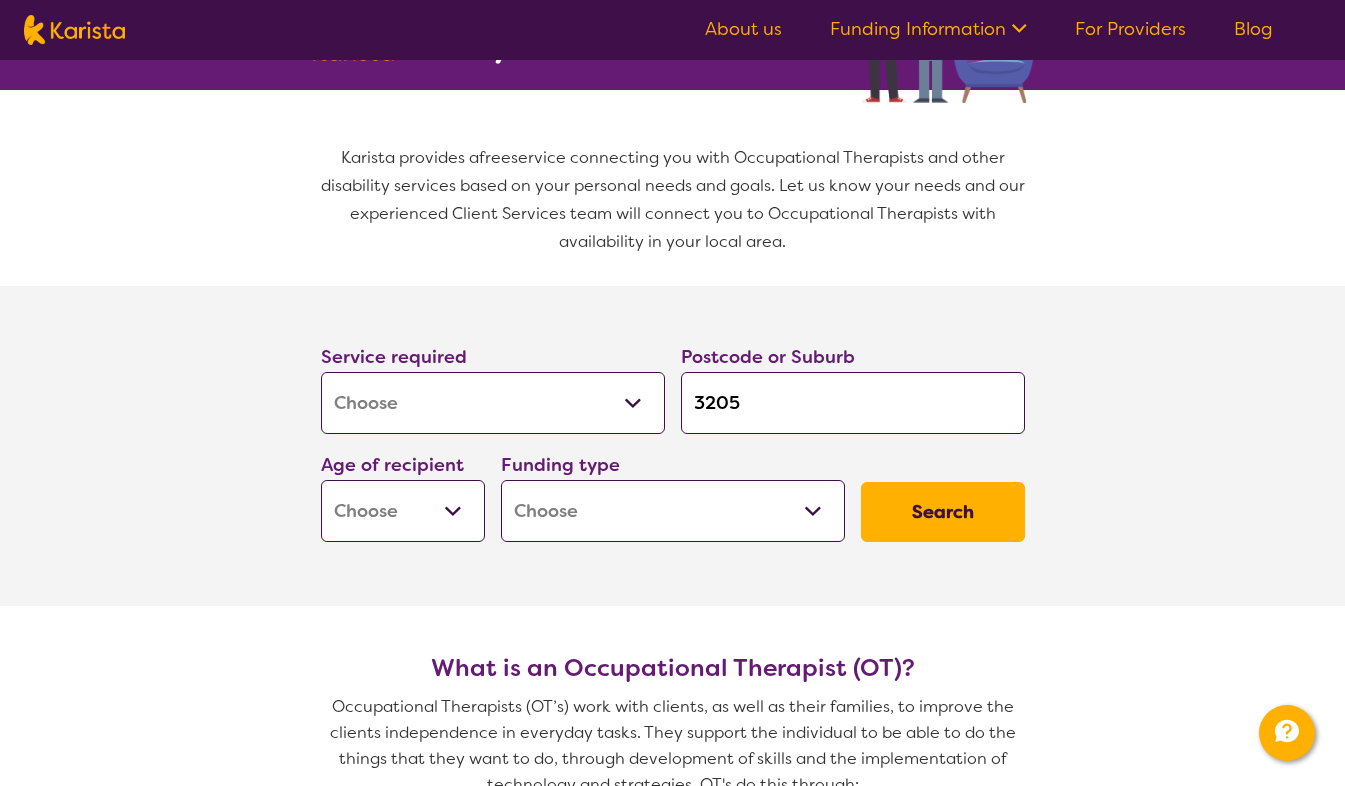 select on "AD" 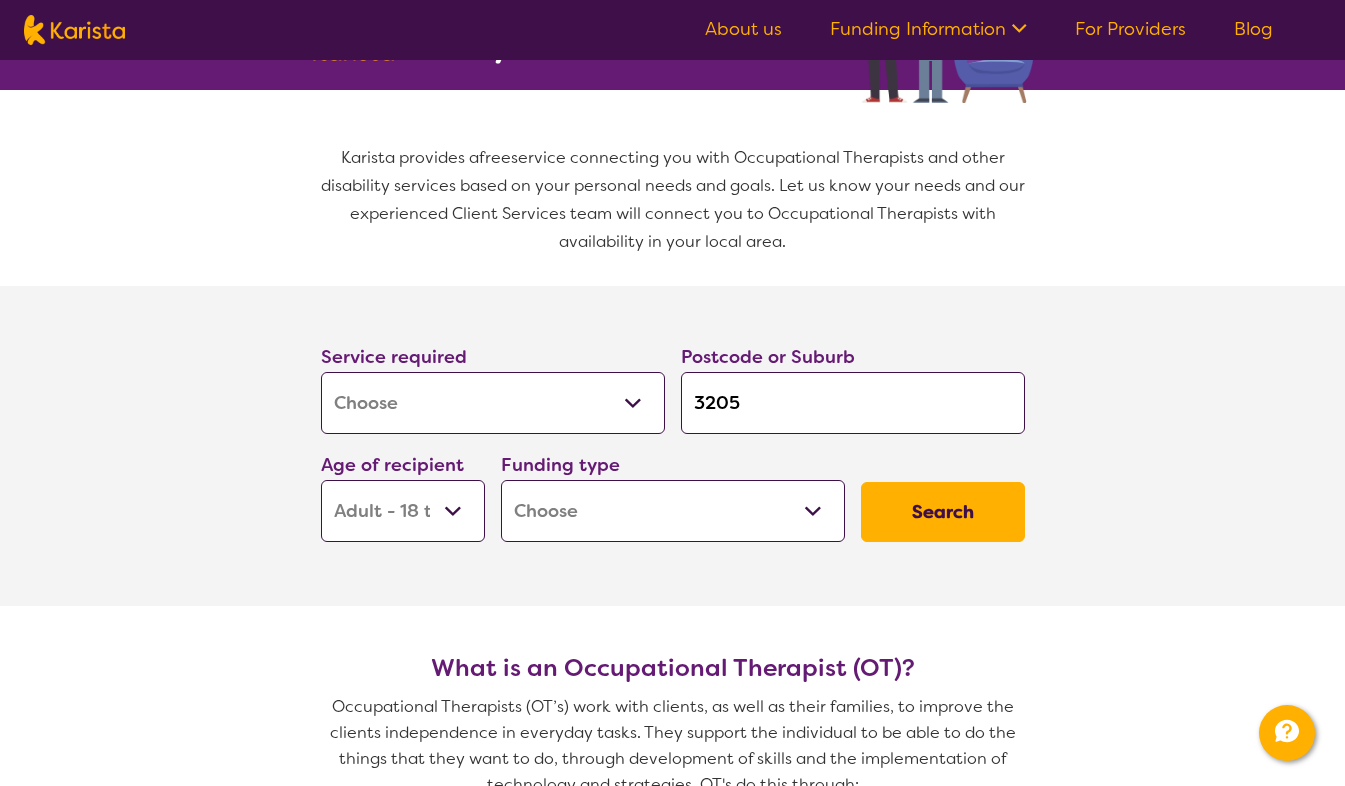 click on "Early Childhood - 0 to 9 Child - 10 to 11 Adolescent - 12 to 17 Adult - 18 to 64 Aged - [DEMOGRAPHIC_DATA]+" at bounding box center (403, 511) 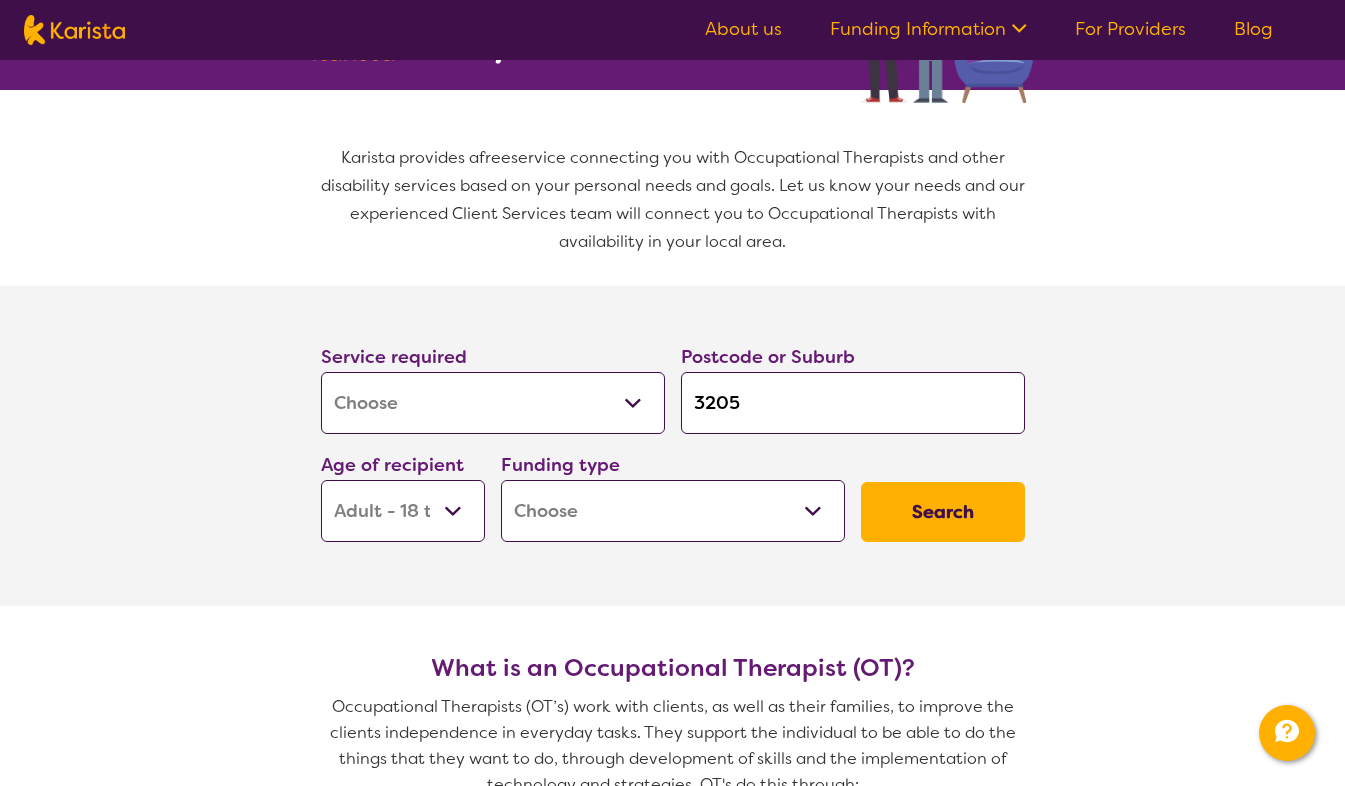 click on "Search" at bounding box center (943, 512) 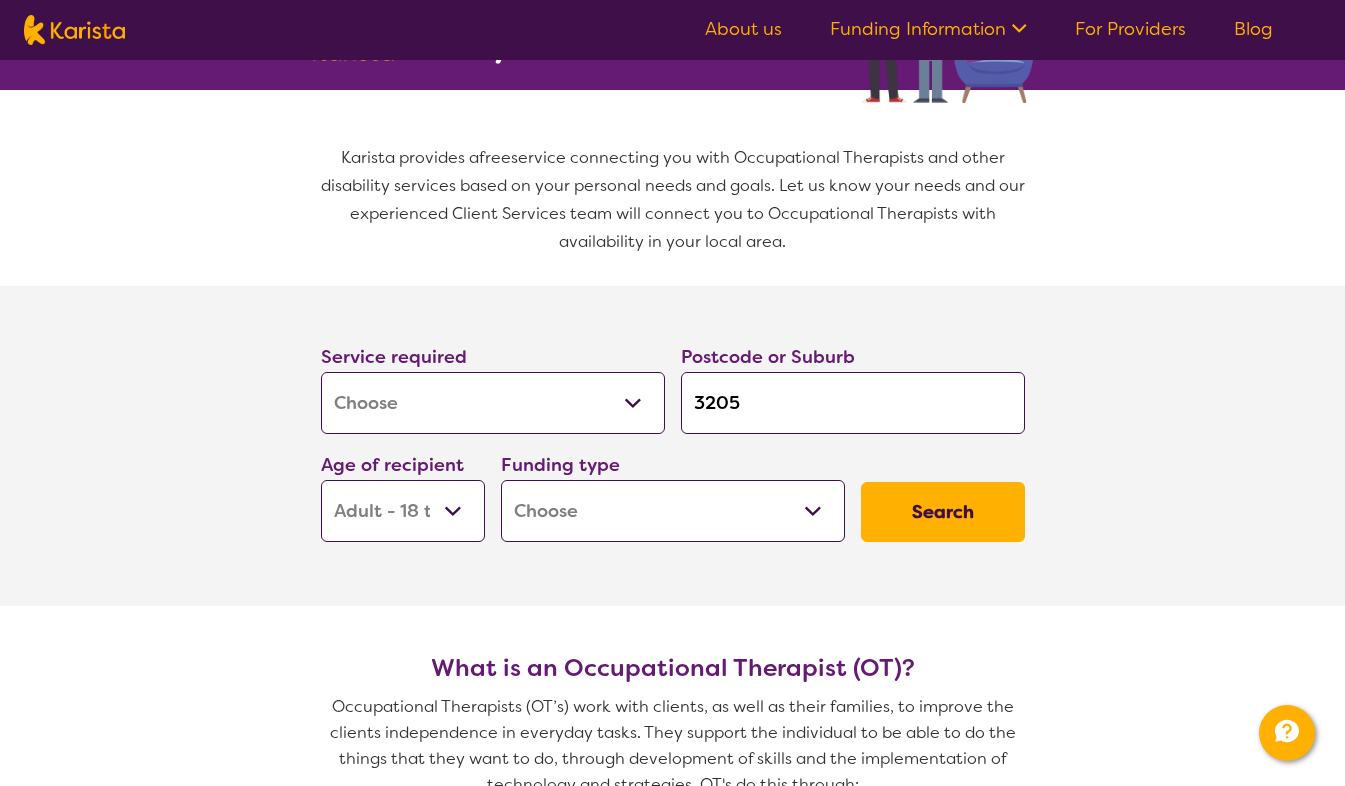 click on "Home Care Package (HCP) National Disability Insurance Scheme (NDIS) I don't know" at bounding box center (673, 511) 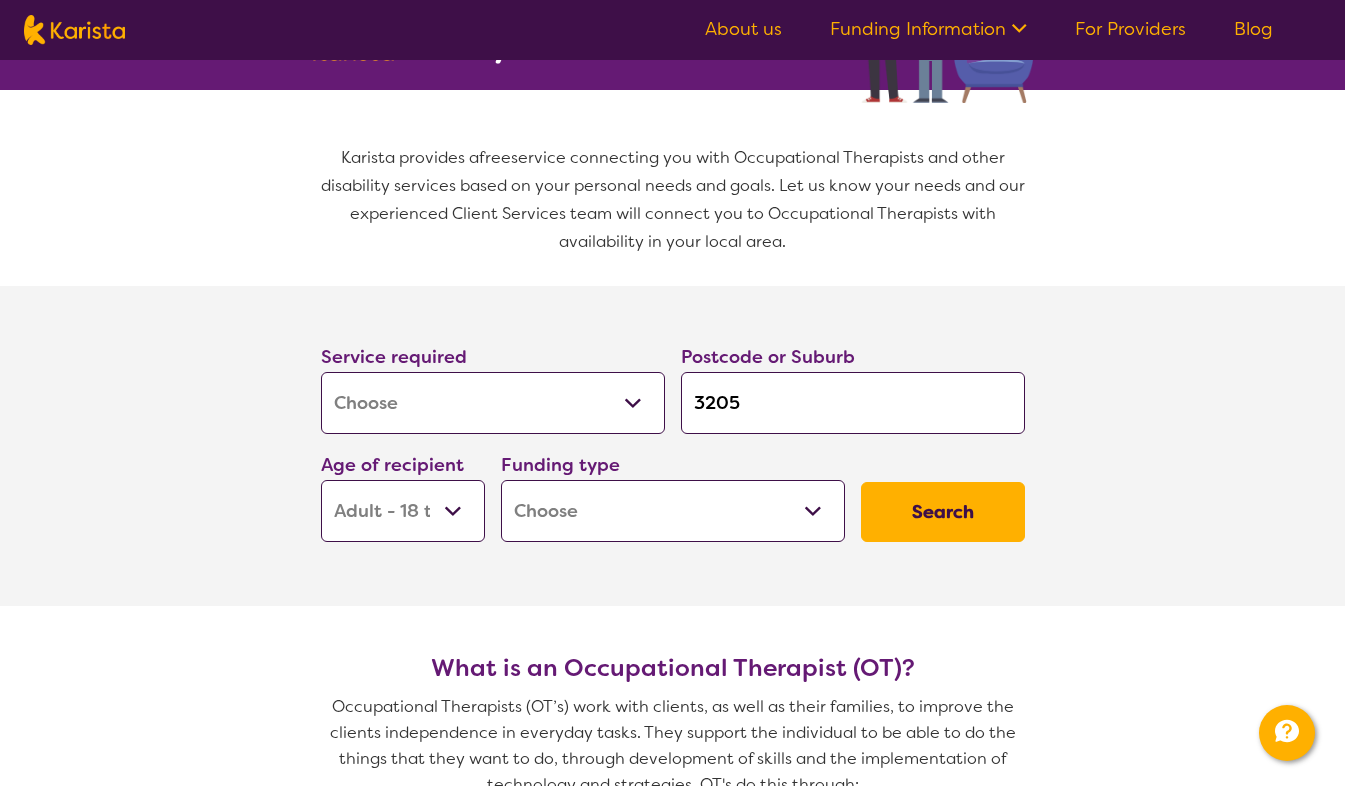 click on "Home Care Package (HCP) National Disability Insurance Scheme (NDIS) I don't know" at bounding box center (673, 511) 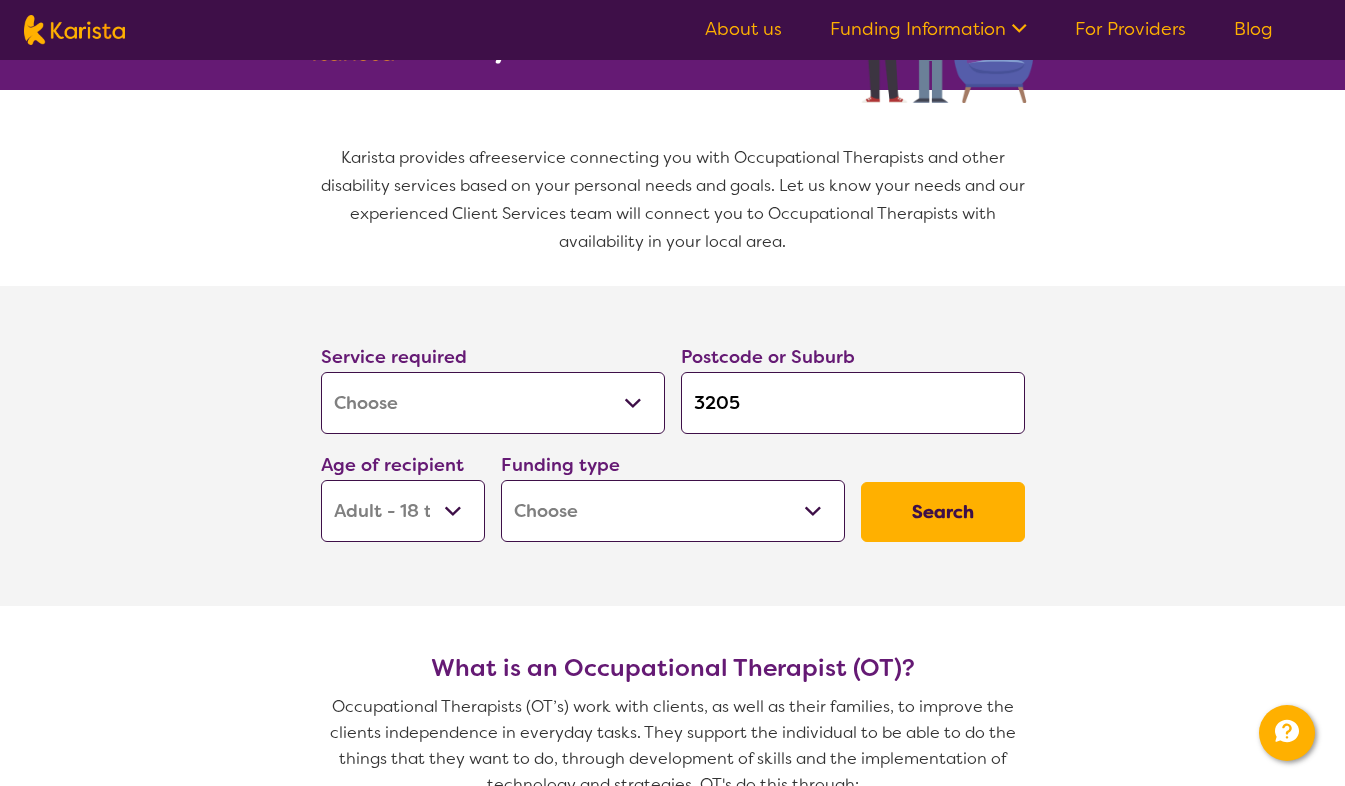 select on "i-don-t-know" 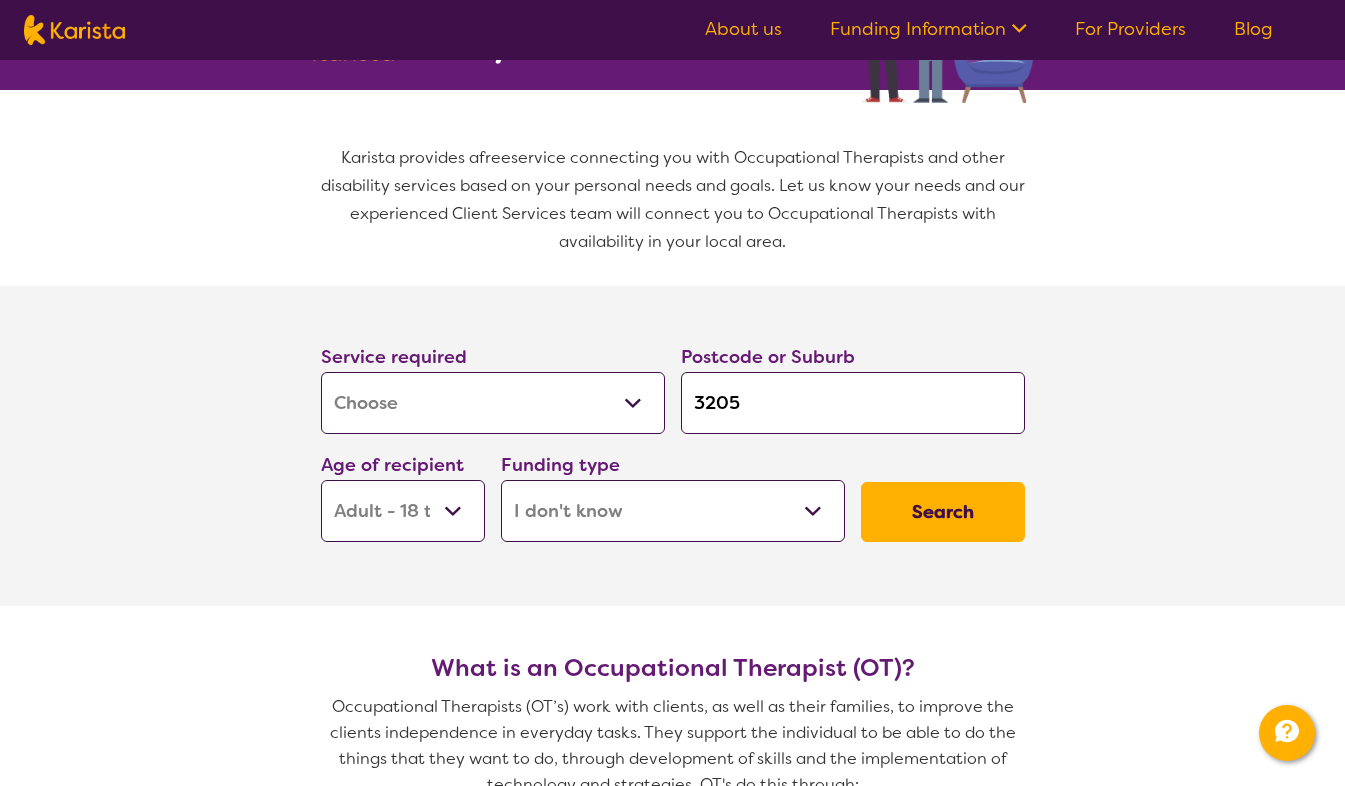 click on "Home Care Package (HCP) National Disability Insurance Scheme (NDIS) I don't know" at bounding box center (673, 511) 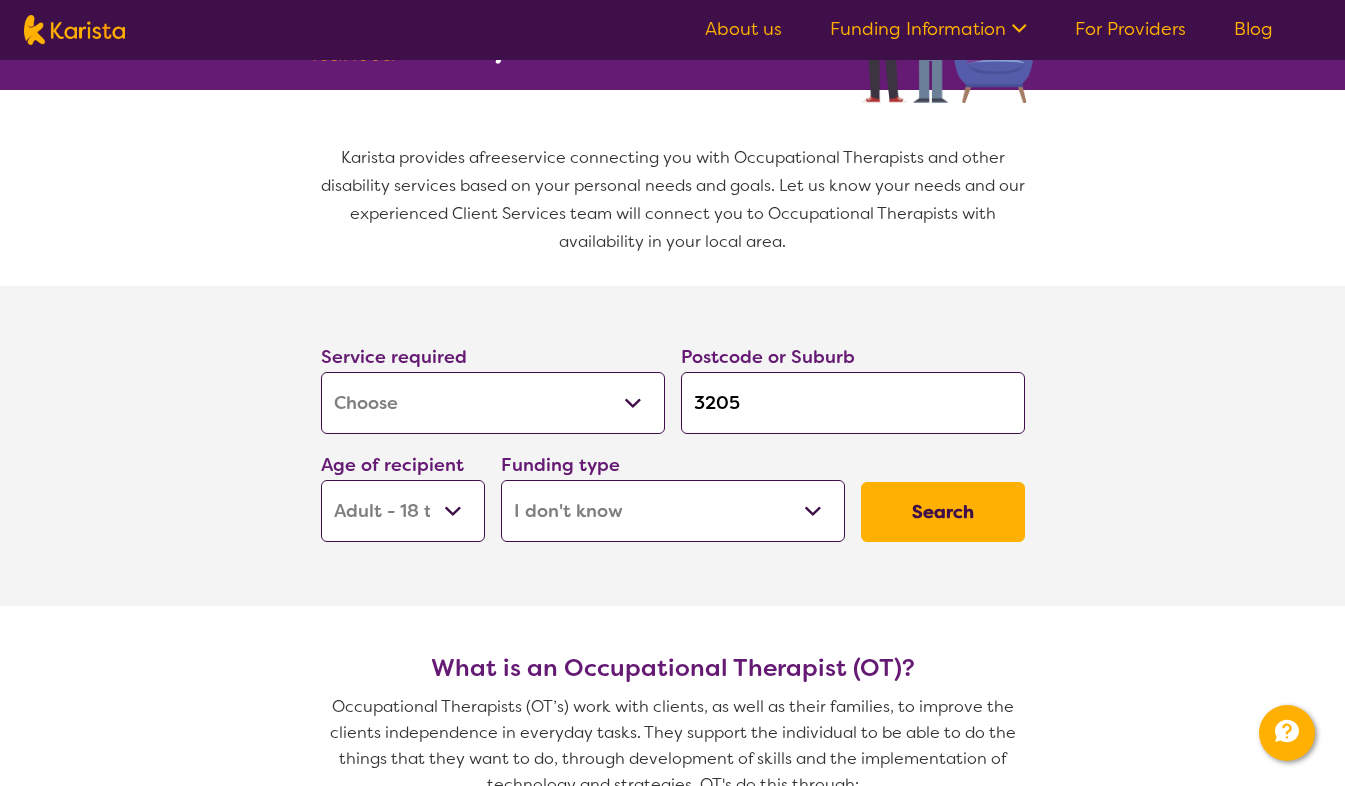 click on "Search" at bounding box center [943, 512] 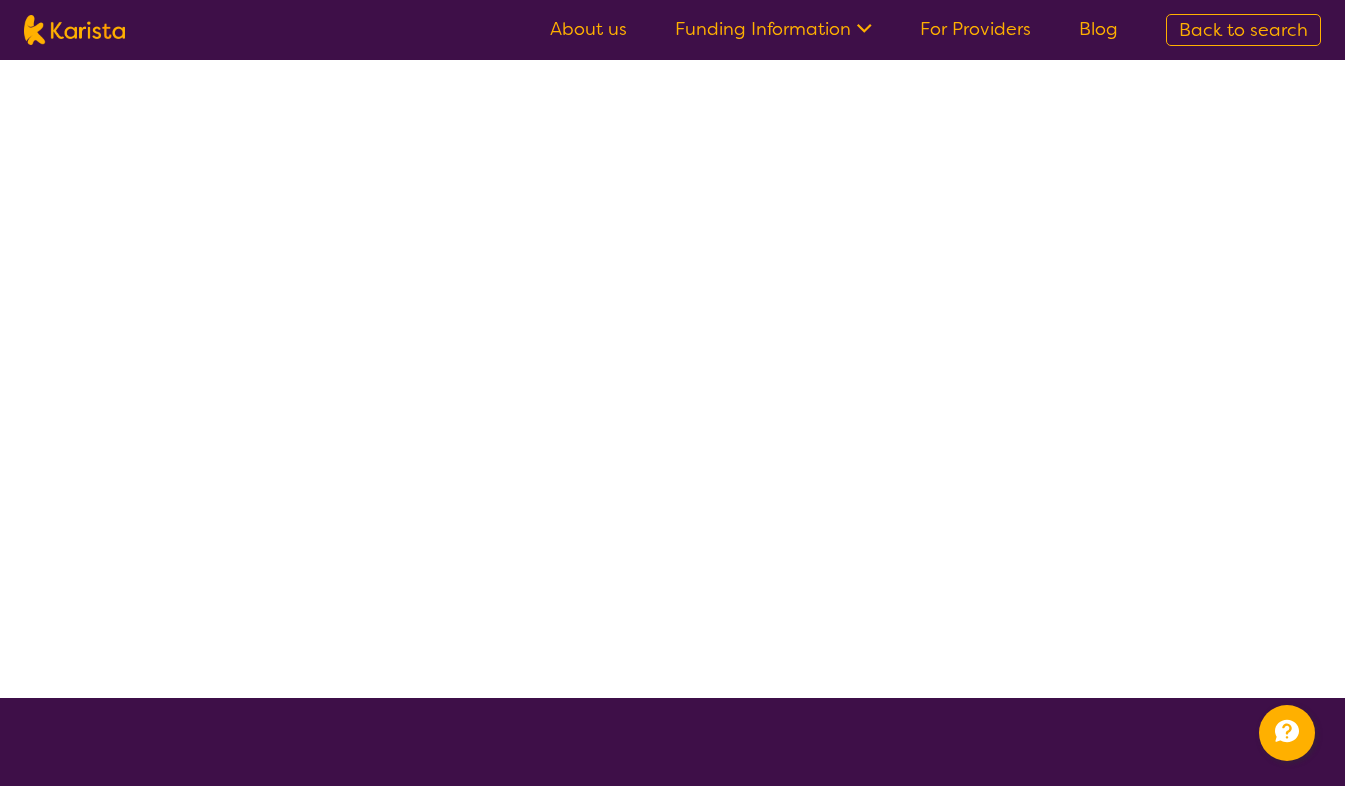 scroll, scrollTop: 0, scrollLeft: 0, axis: both 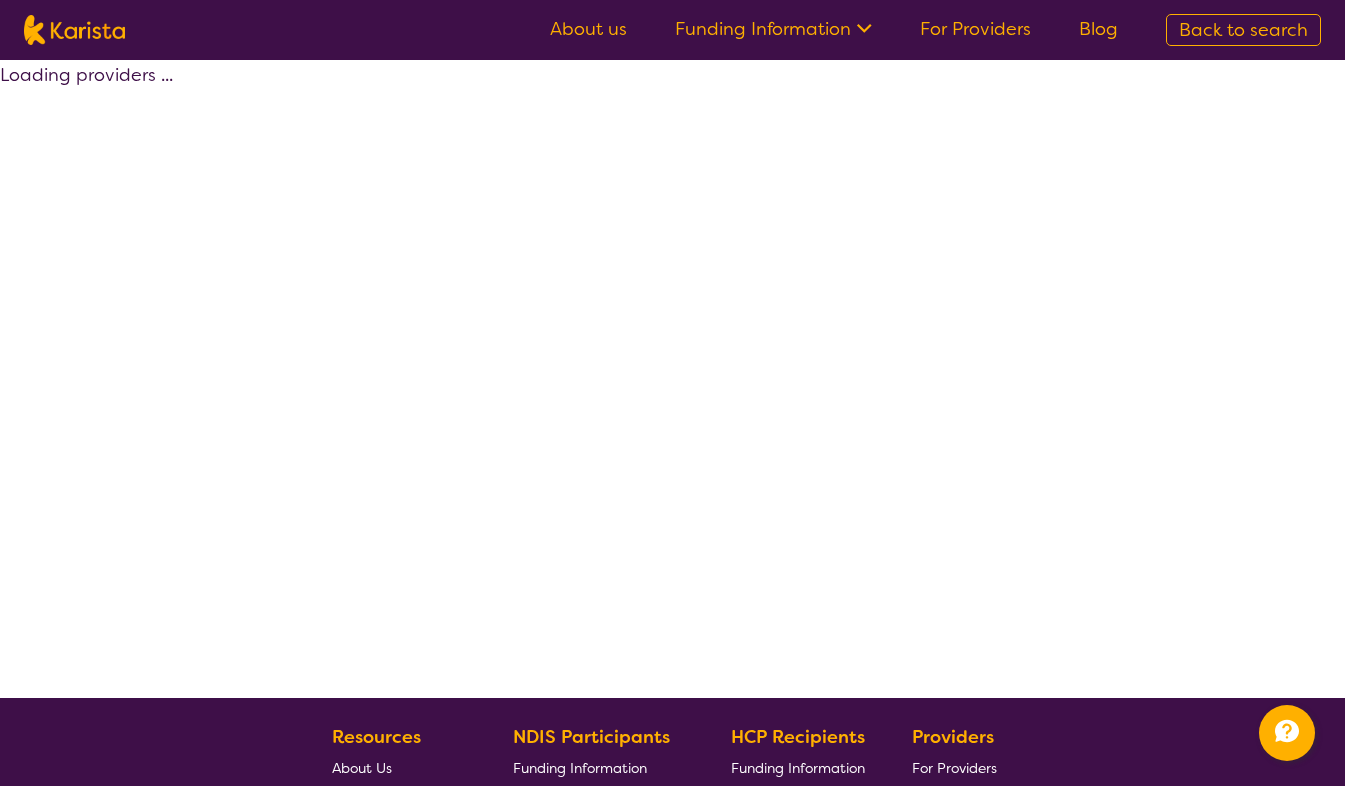 select on "[MEDICAL_DATA]" 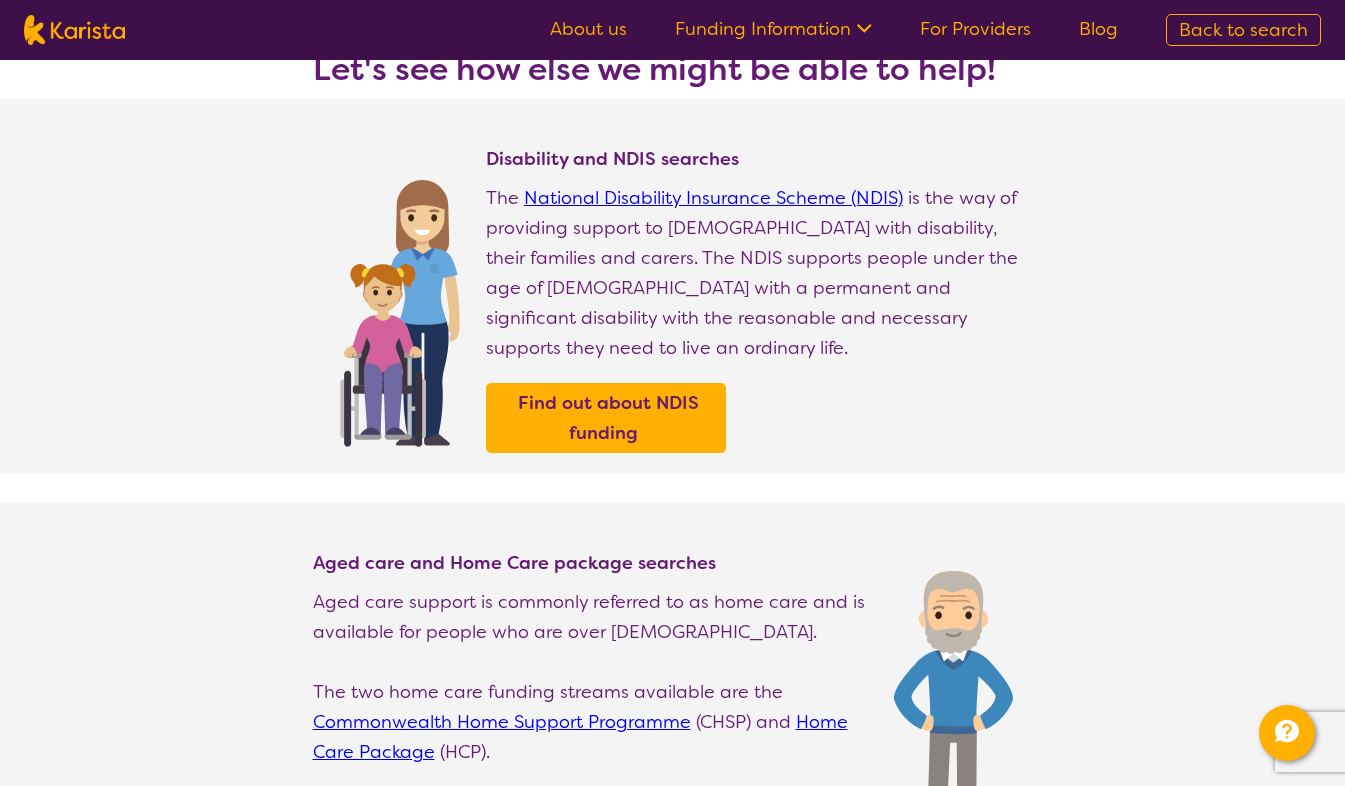 scroll, scrollTop: 0, scrollLeft: 0, axis: both 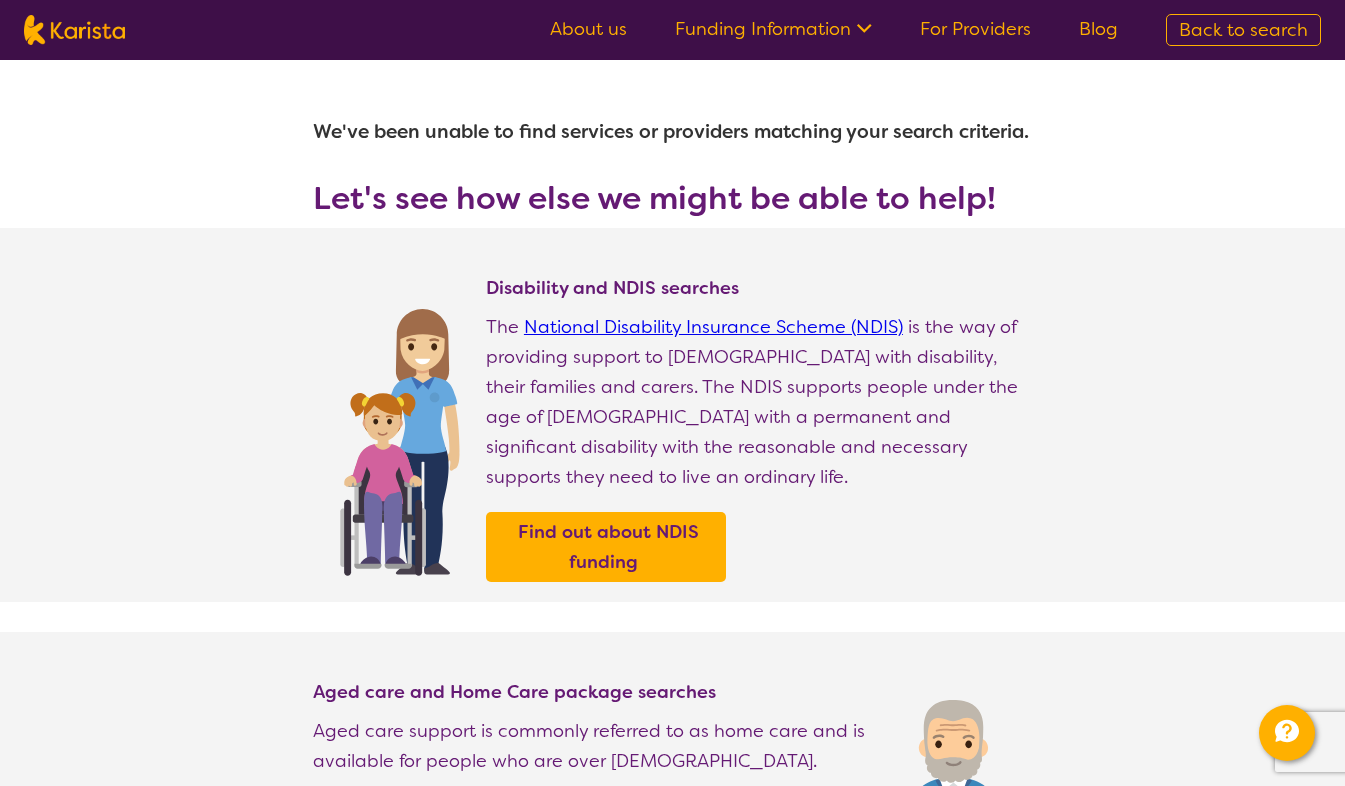 click on "Find out about NDIS funding" at bounding box center (608, 547) 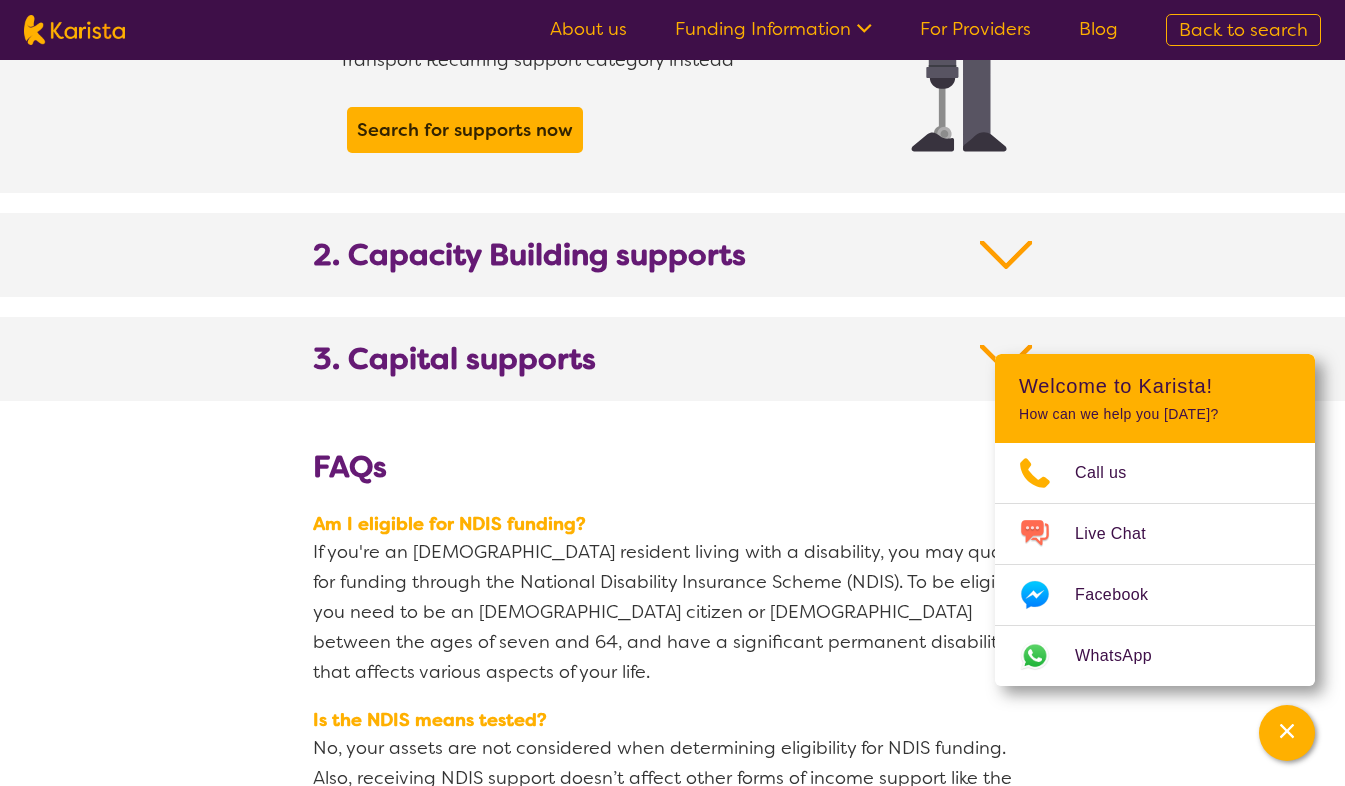 scroll, scrollTop: 2083, scrollLeft: 0, axis: vertical 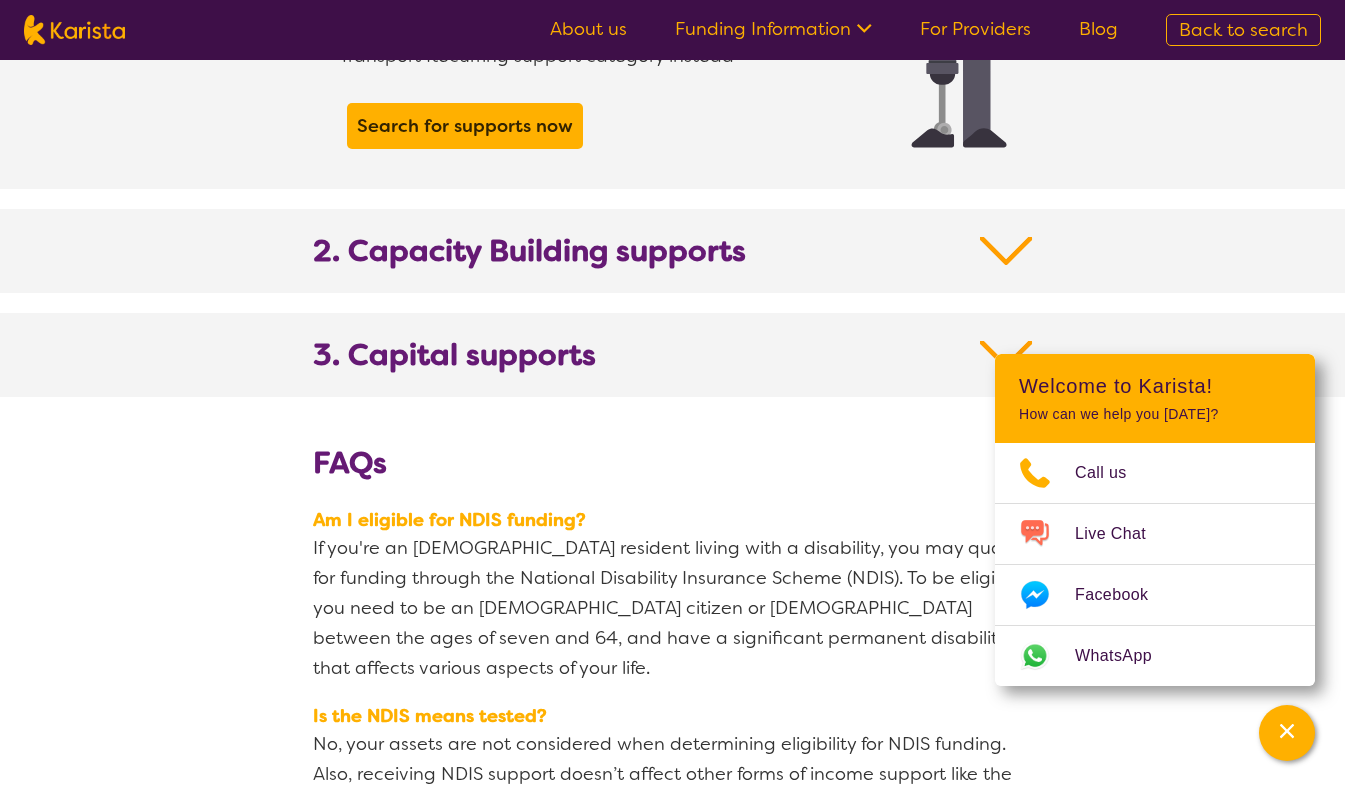 click at bounding box center [1006, 251] 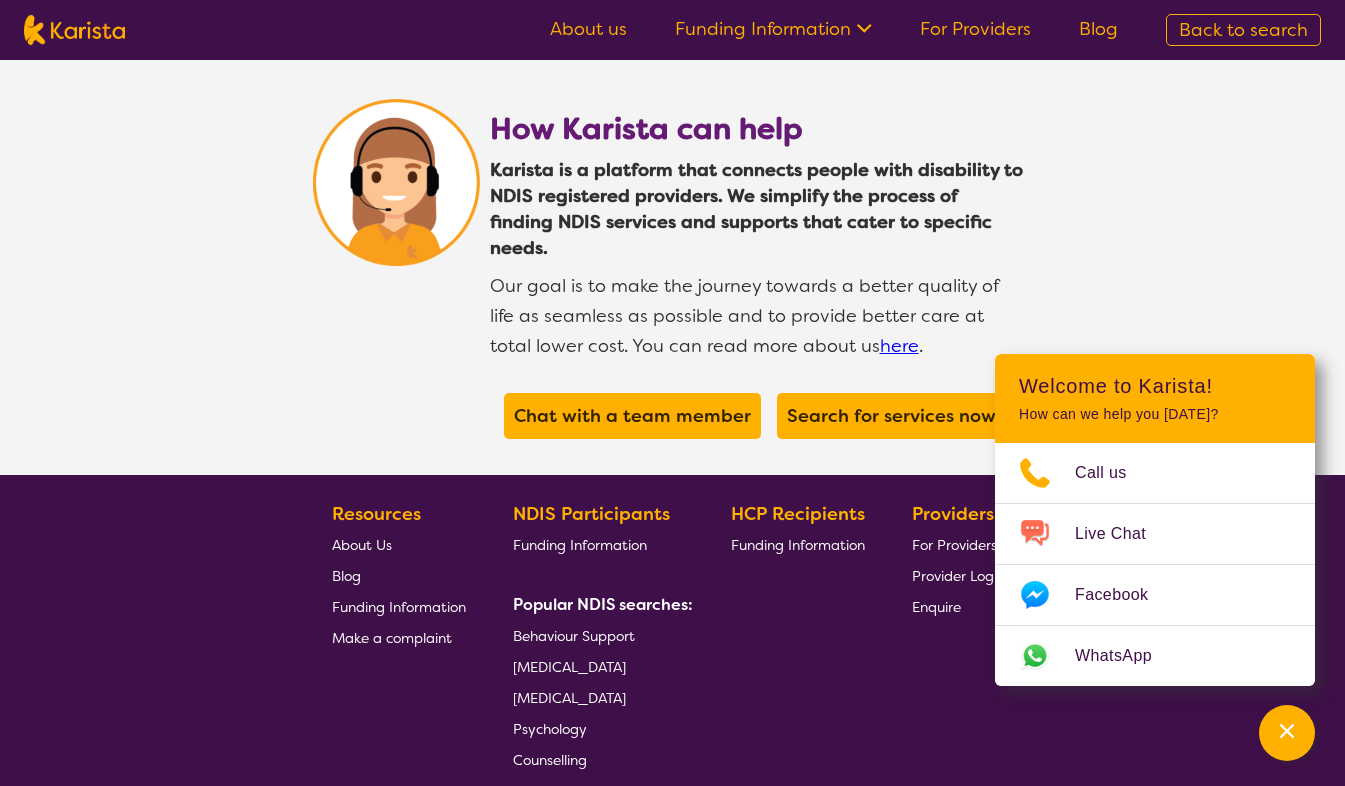 scroll, scrollTop: 5118, scrollLeft: 0, axis: vertical 